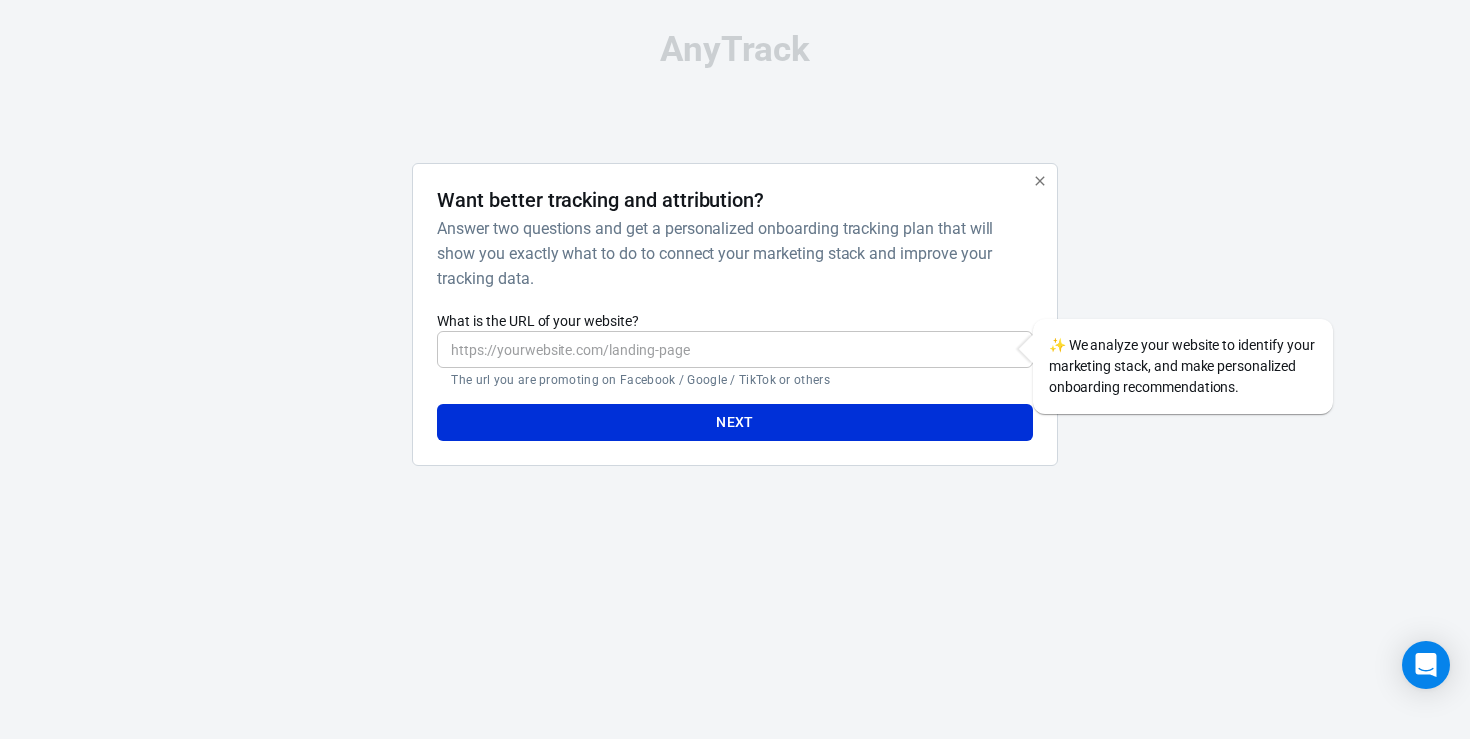 scroll, scrollTop: 0, scrollLeft: 0, axis: both 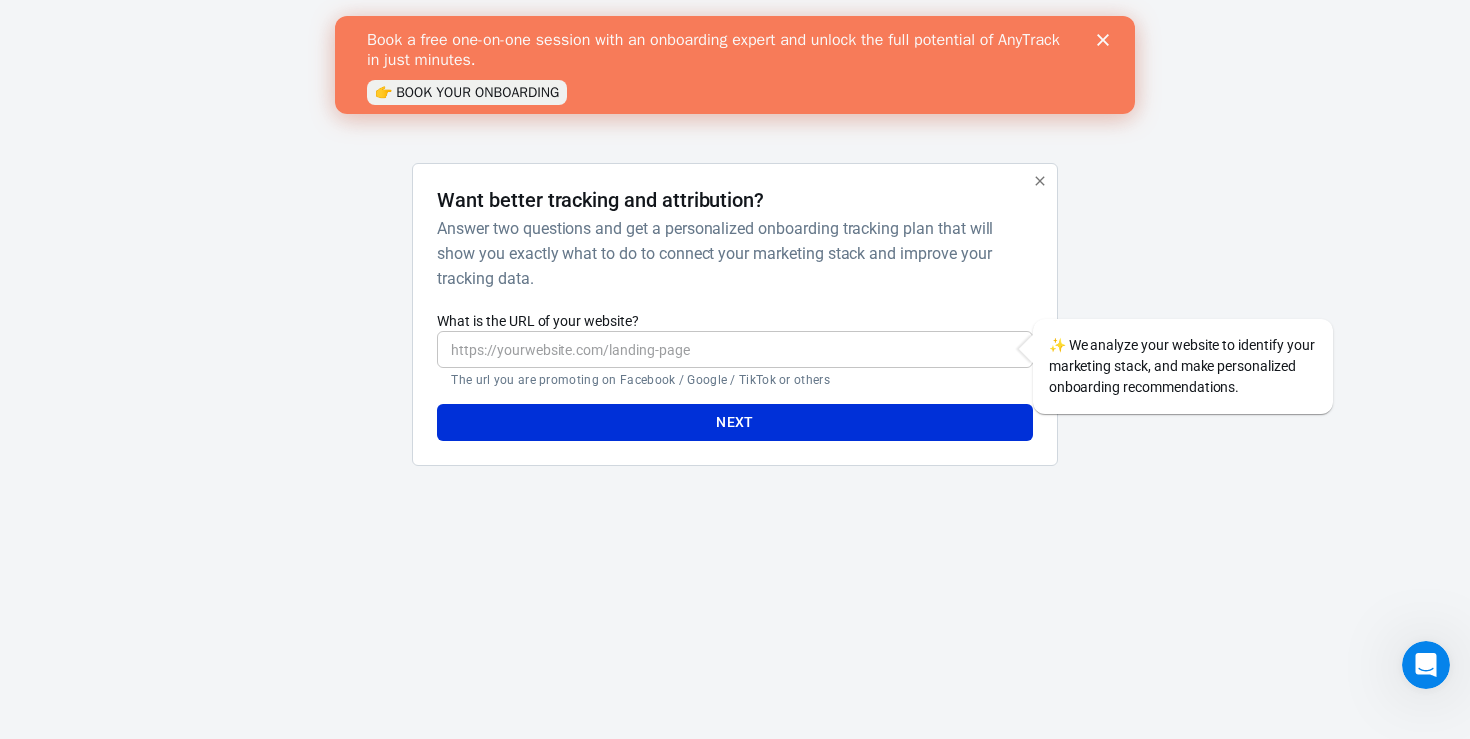 click on "👉 BOOK YOUR ONBOARDING" at bounding box center (467, 92) 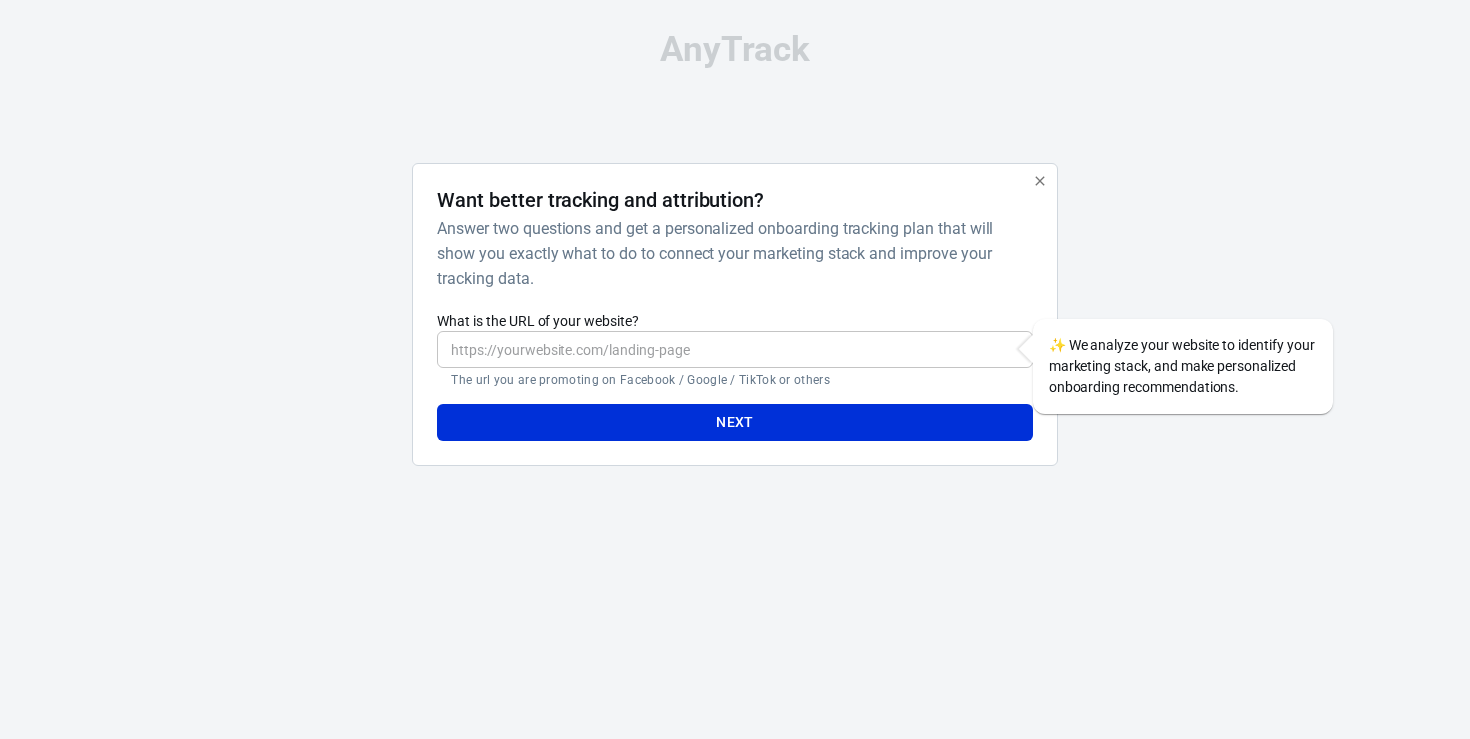 scroll, scrollTop: 0, scrollLeft: 0, axis: both 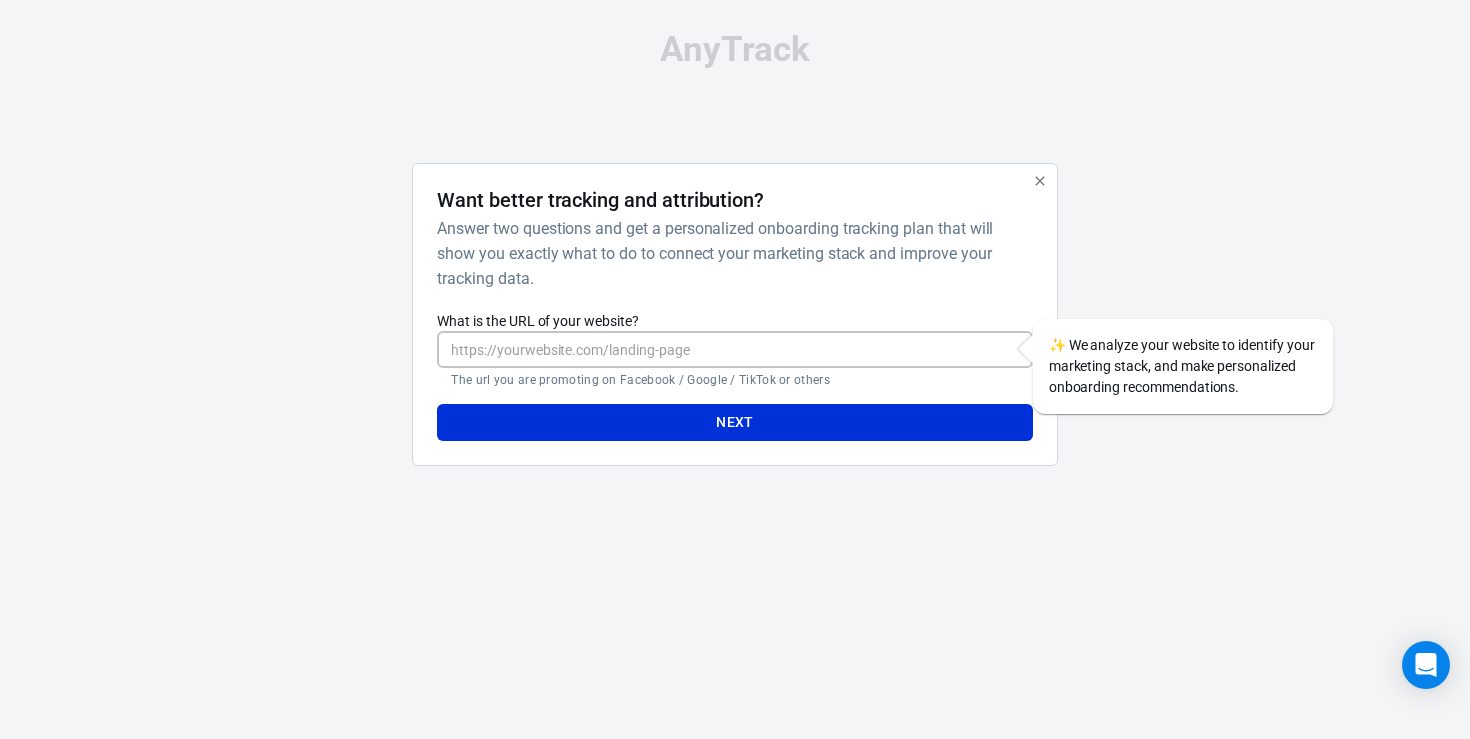 click on "What is the URL of your website?" at bounding box center (734, 349) 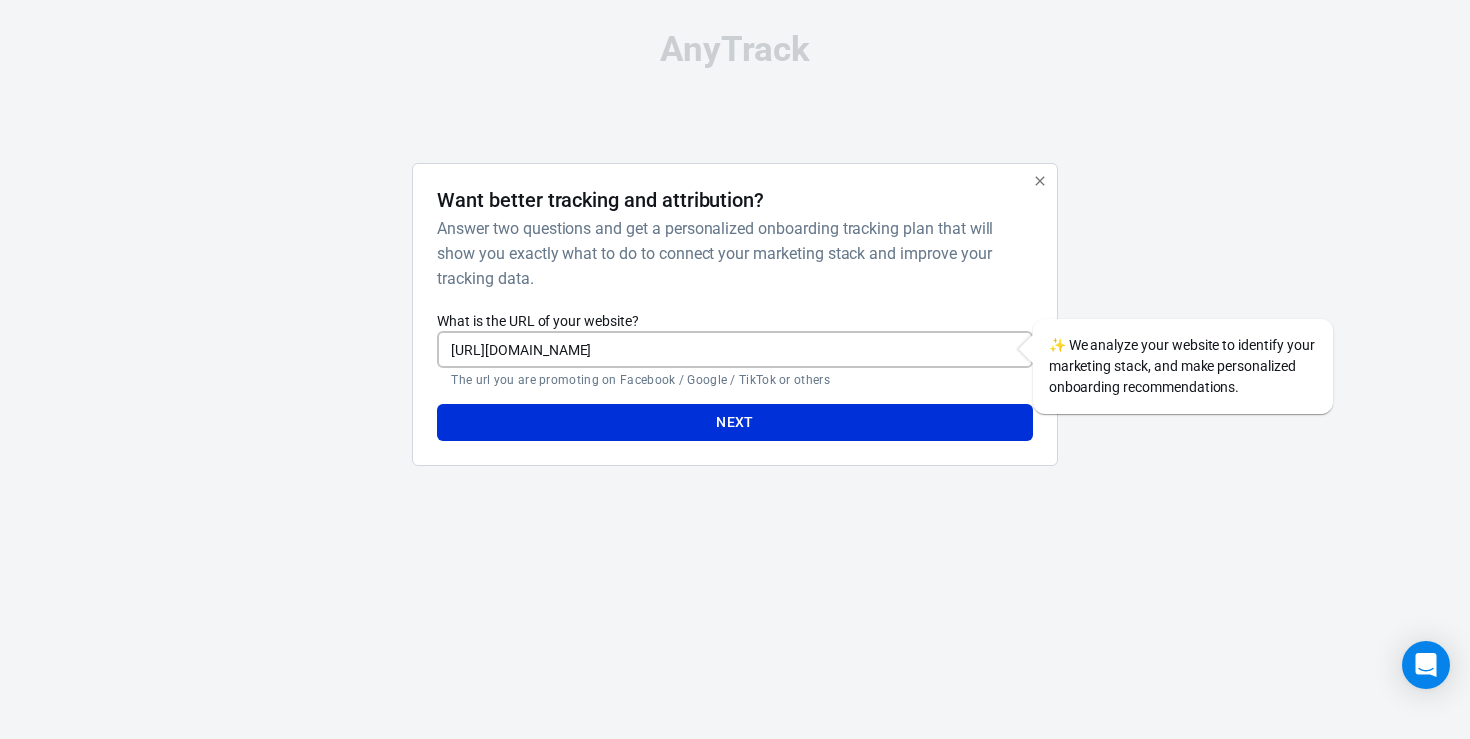 drag, startPoint x: 688, startPoint y: 350, endPoint x: 805, endPoint y: 353, distance: 117.03845 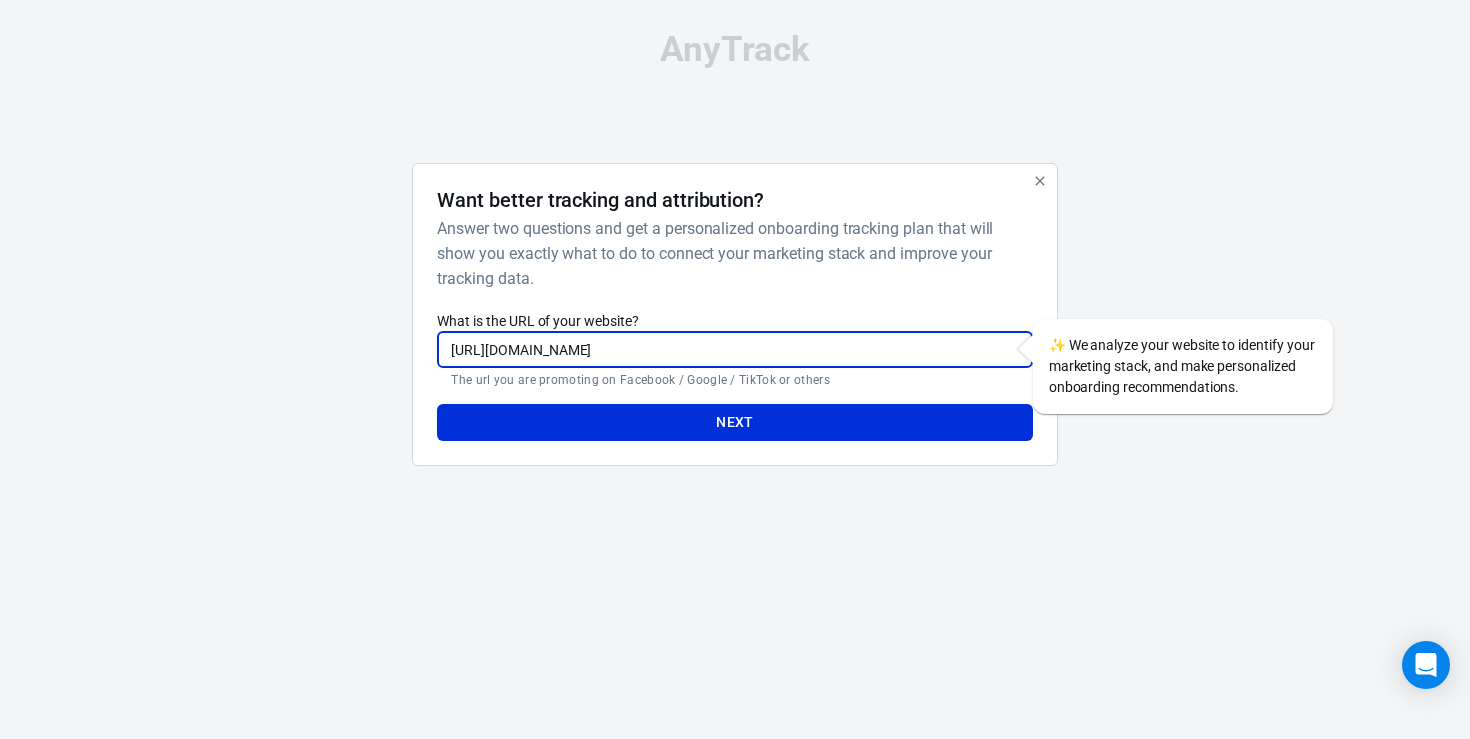 type on "[URL][DOMAIN_NAME]" 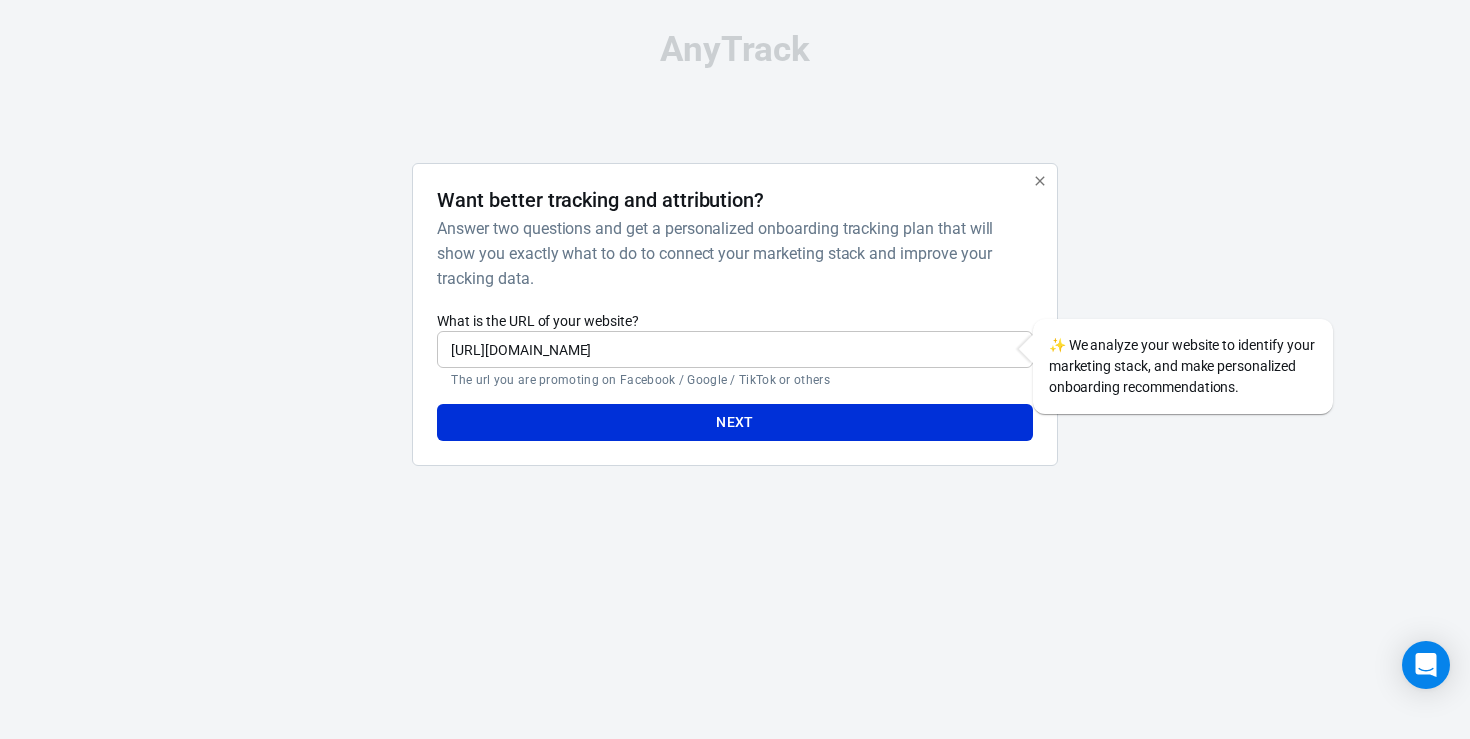 click on "Answer two questions and get a personalized onboarding tracking plan that will show you exactly what to do
to connect your marketing stack and improve your tracking data." at bounding box center (730, 253) 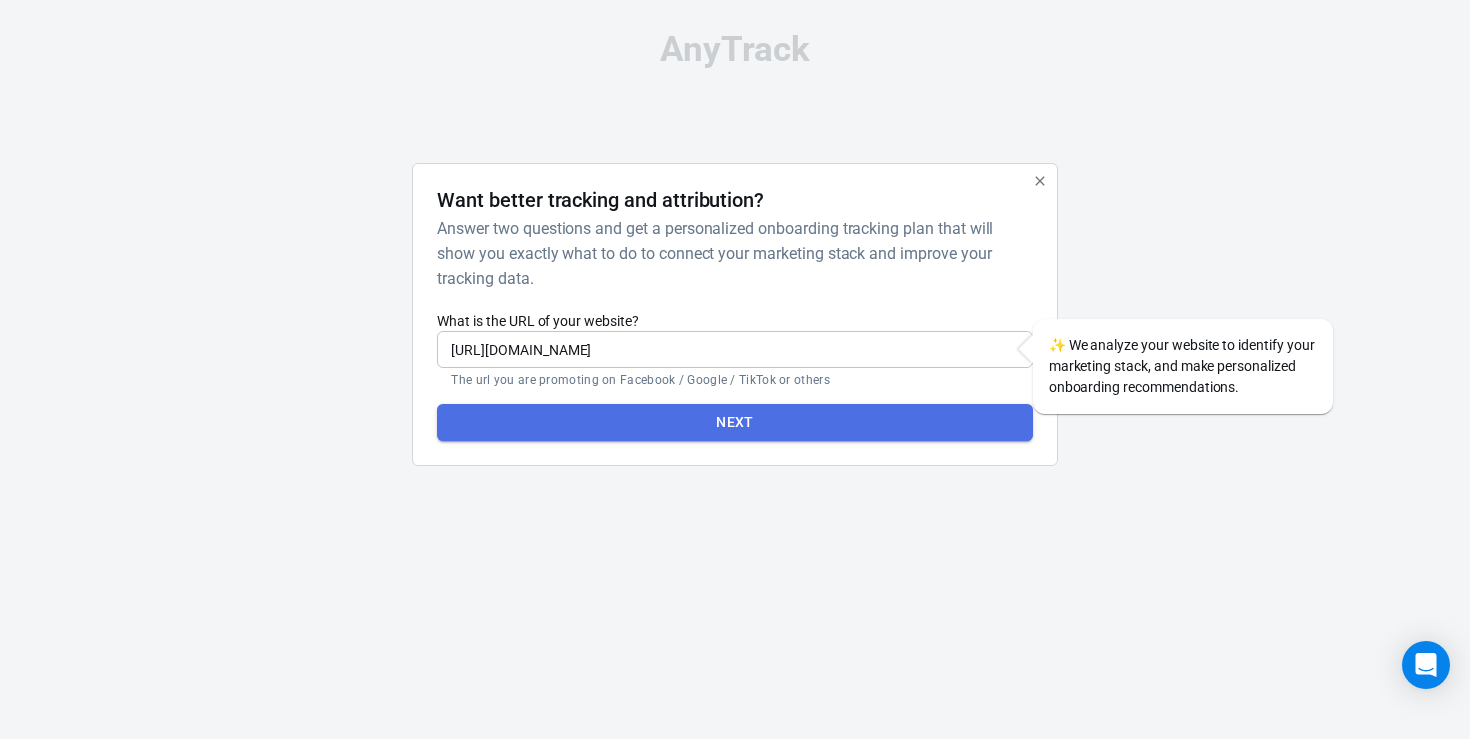 click on "Next" at bounding box center (735, 422) 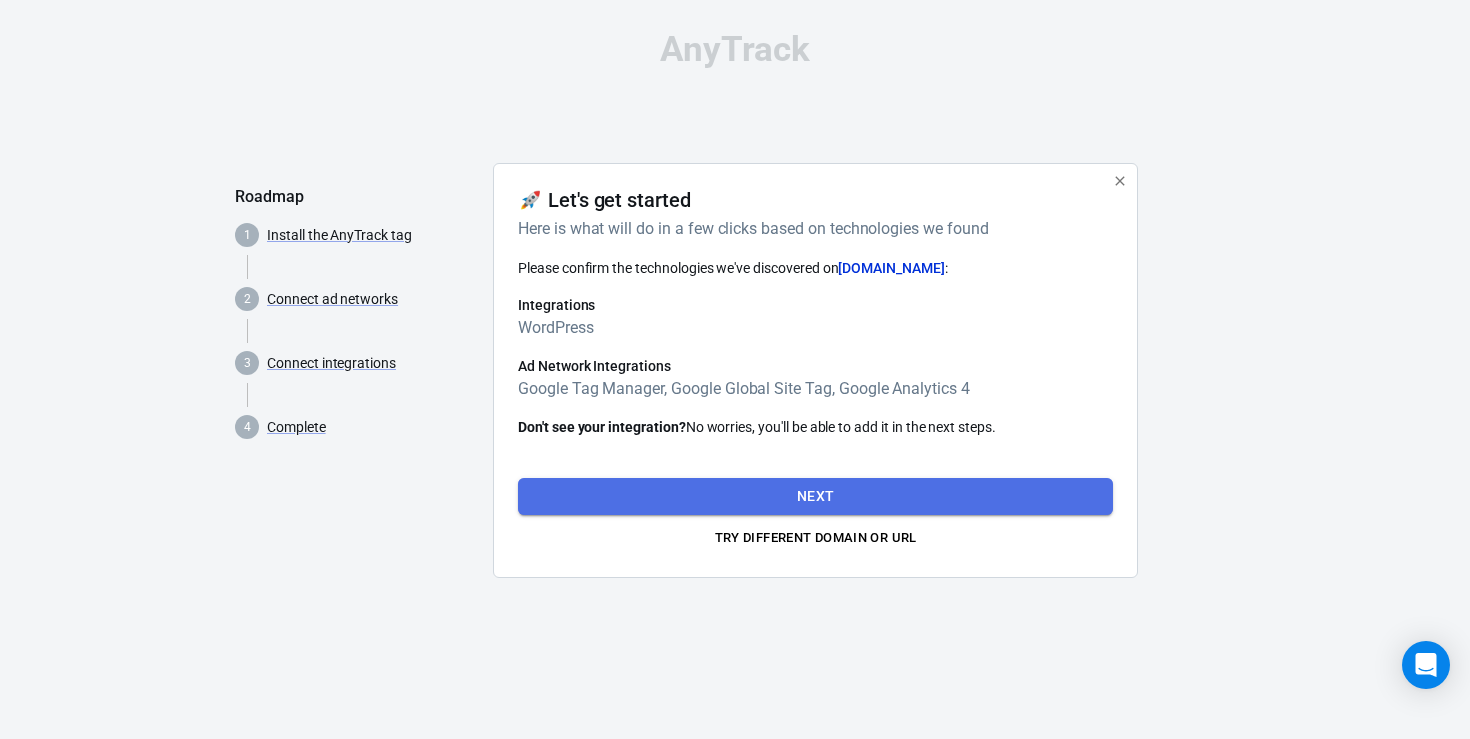 click on "Next" at bounding box center (815, 496) 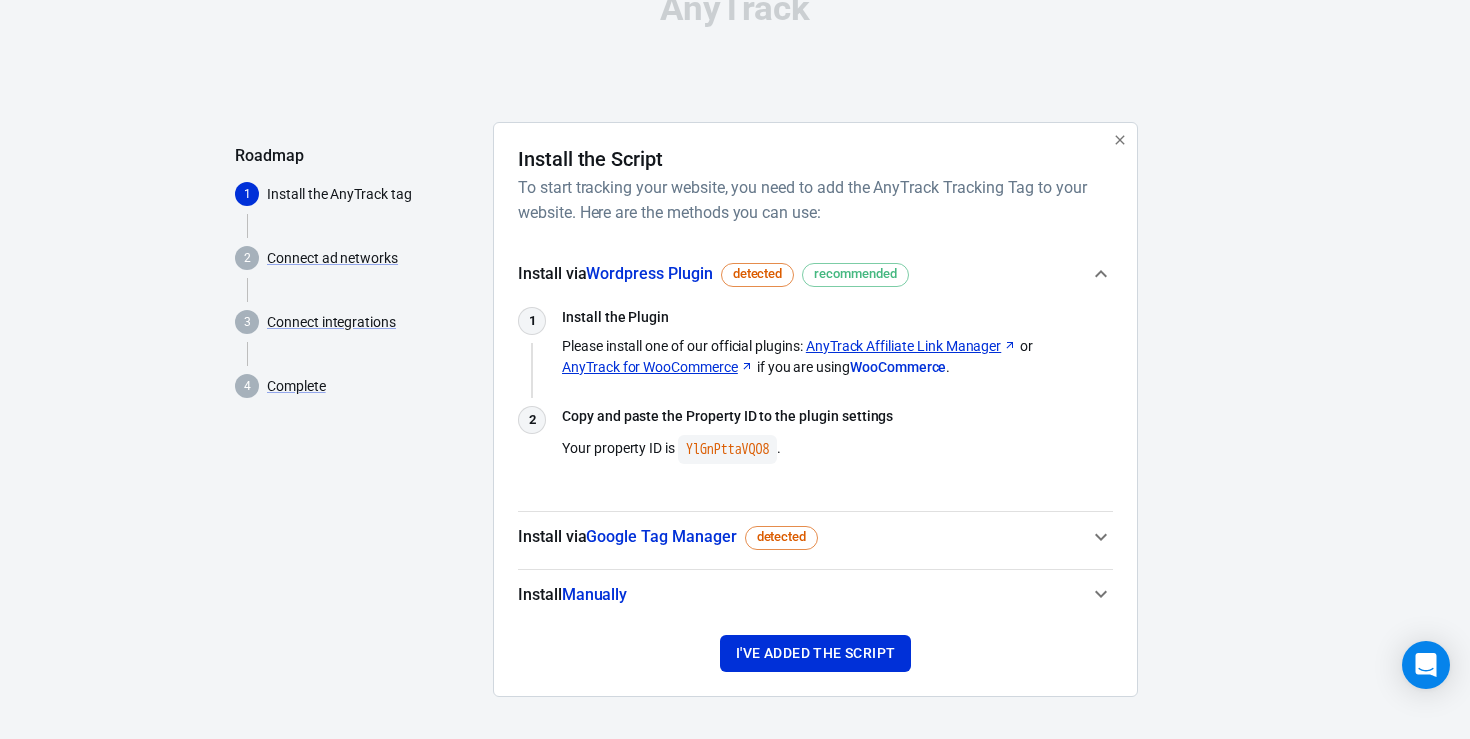 scroll, scrollTop: 46, scrollLeft: 0, axis: vertical 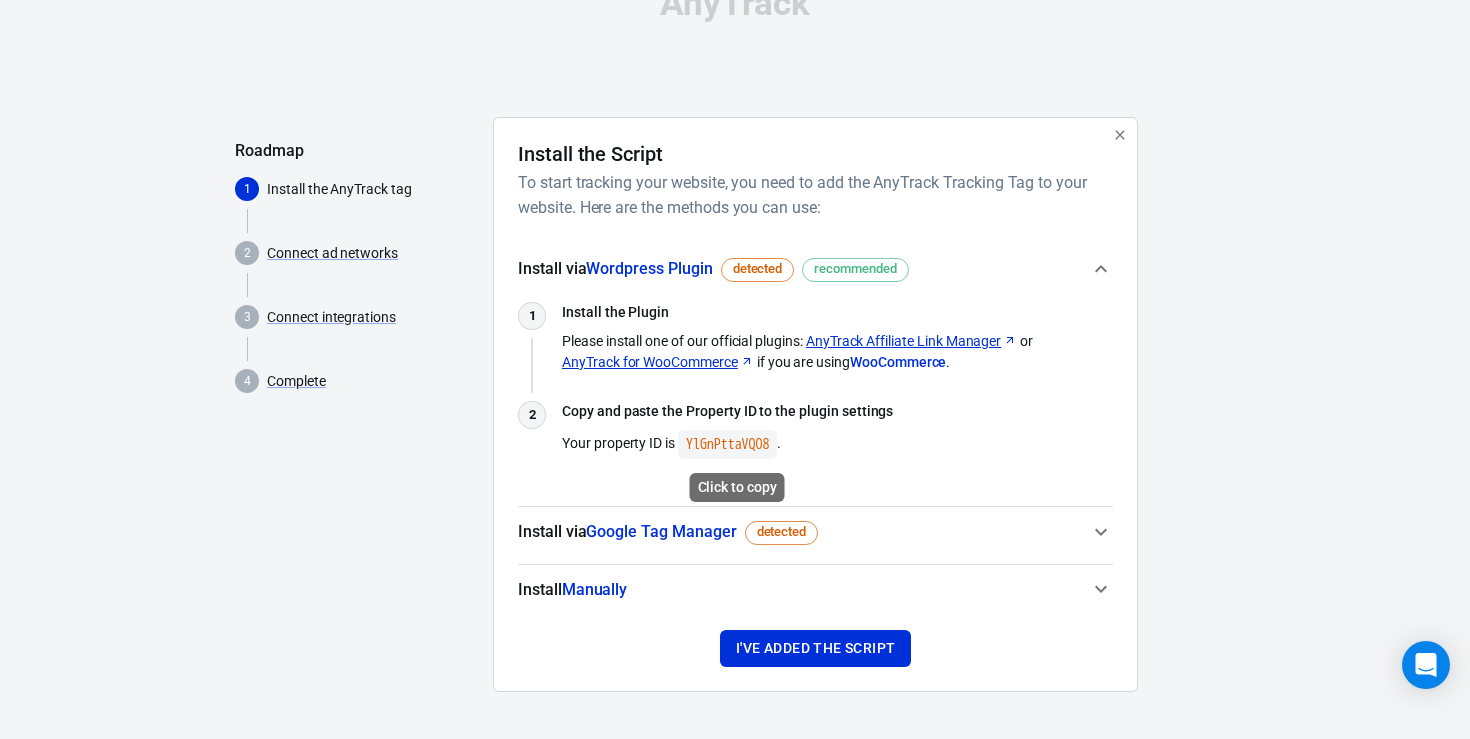 click on "YlGnPttaVQO8" at bounding box center (727, 444) 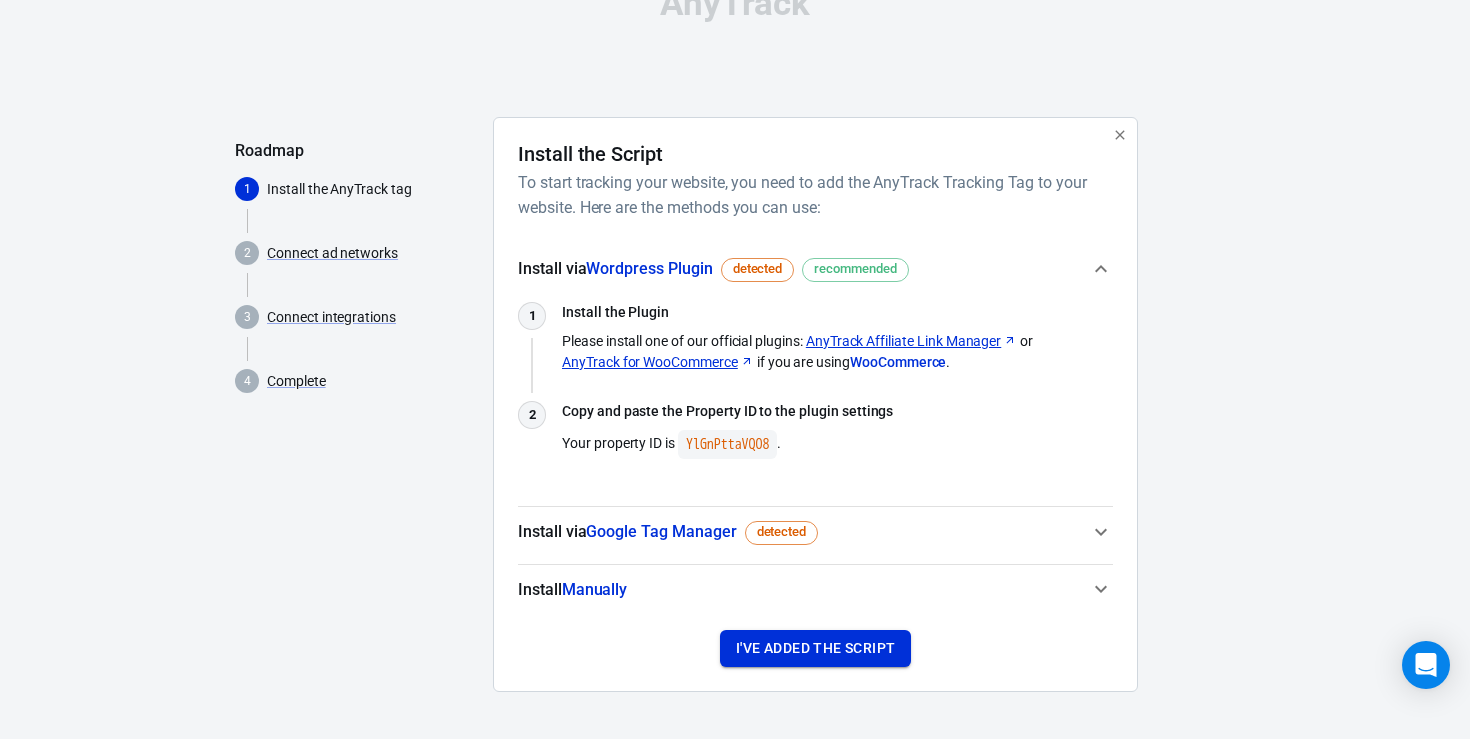 click on "I've added the script" at bounding box center [815, 648] 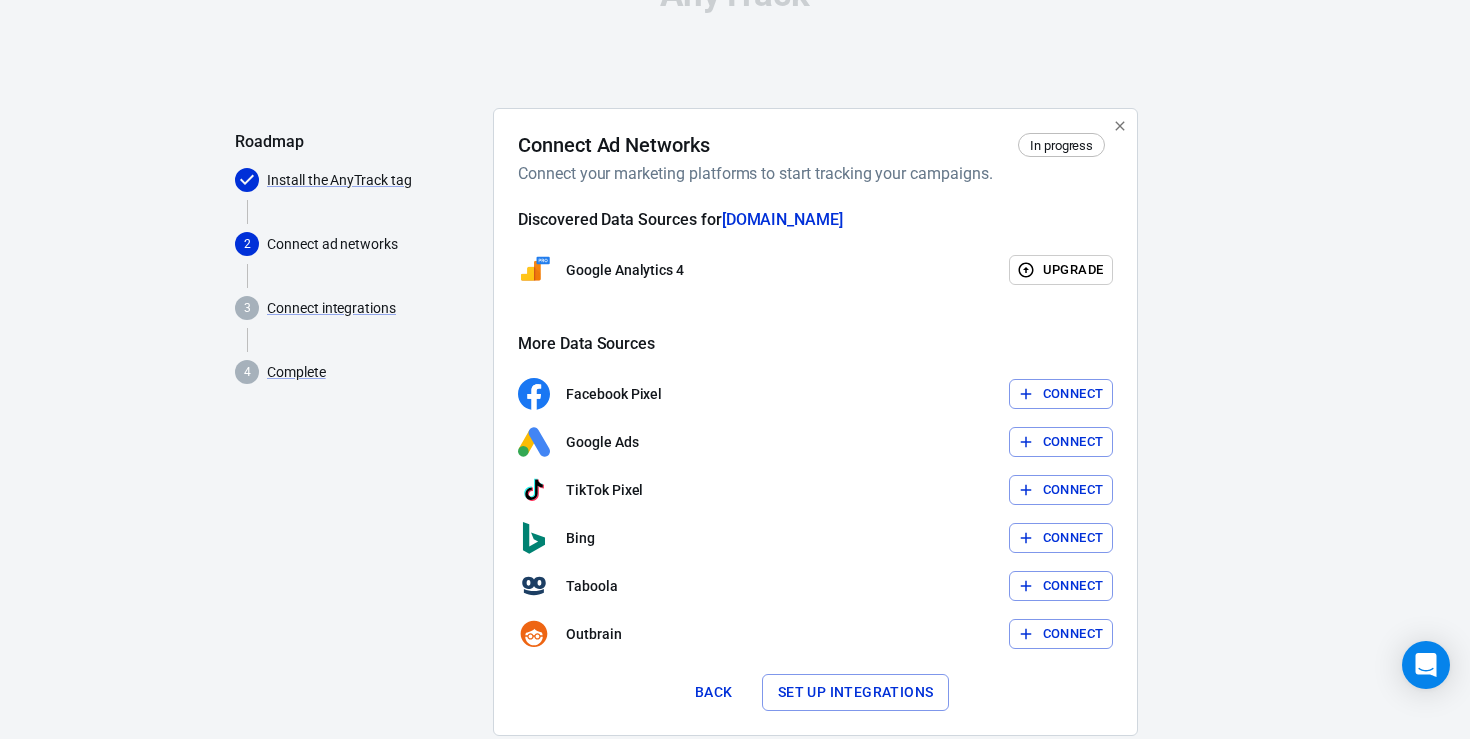 scroll, scrollTop: 59, scrollLeft: 0, axis: vertical 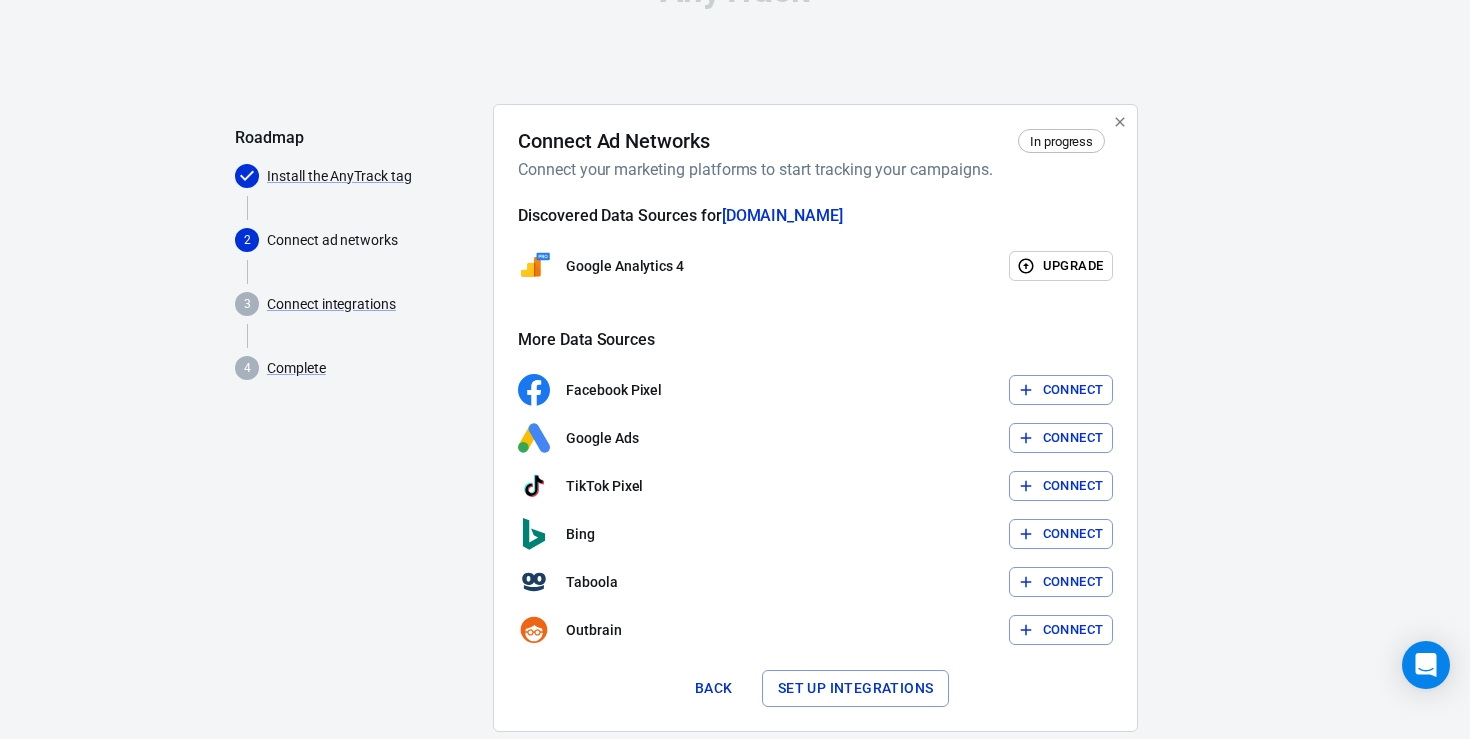 click on "Connect" at bounding box center [1073, 390] 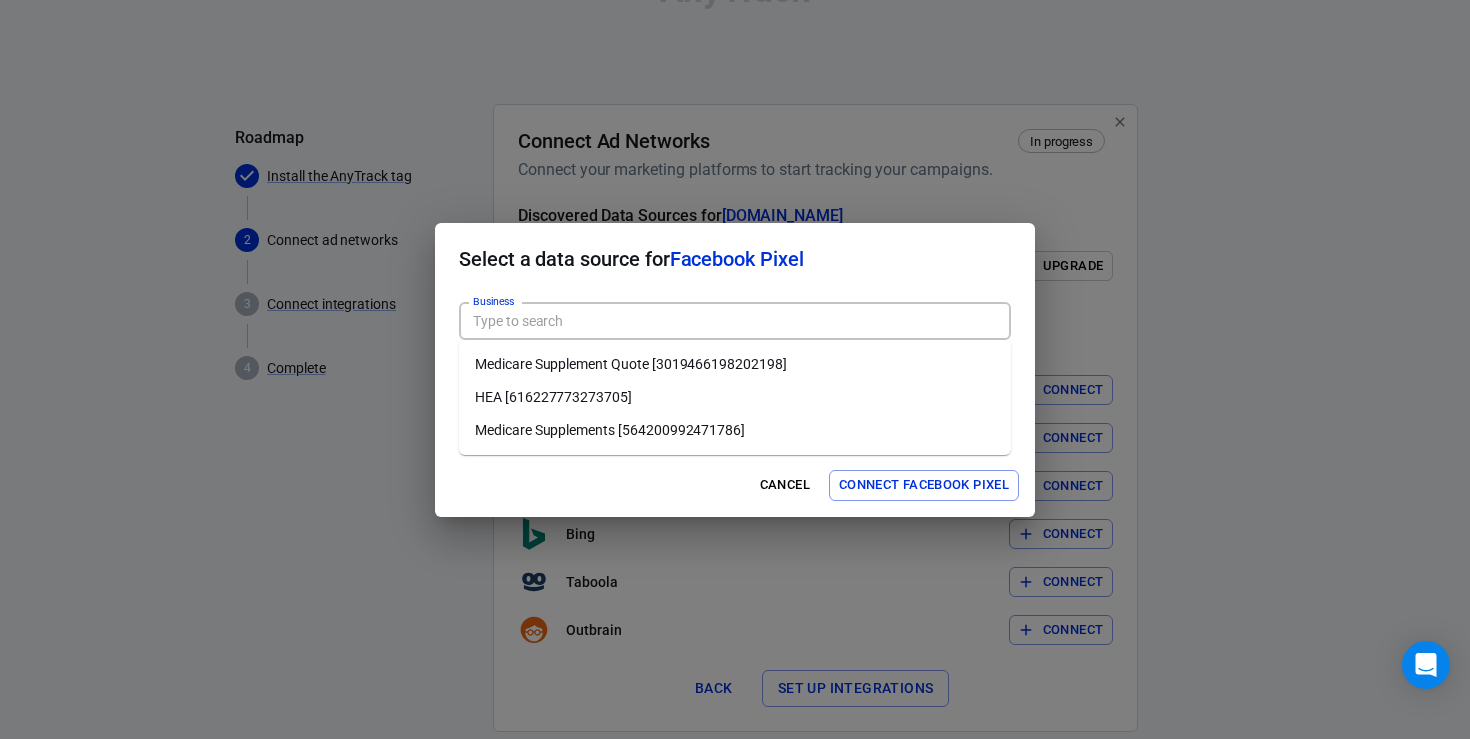 click on "Business" at bounding box center [733, 321] 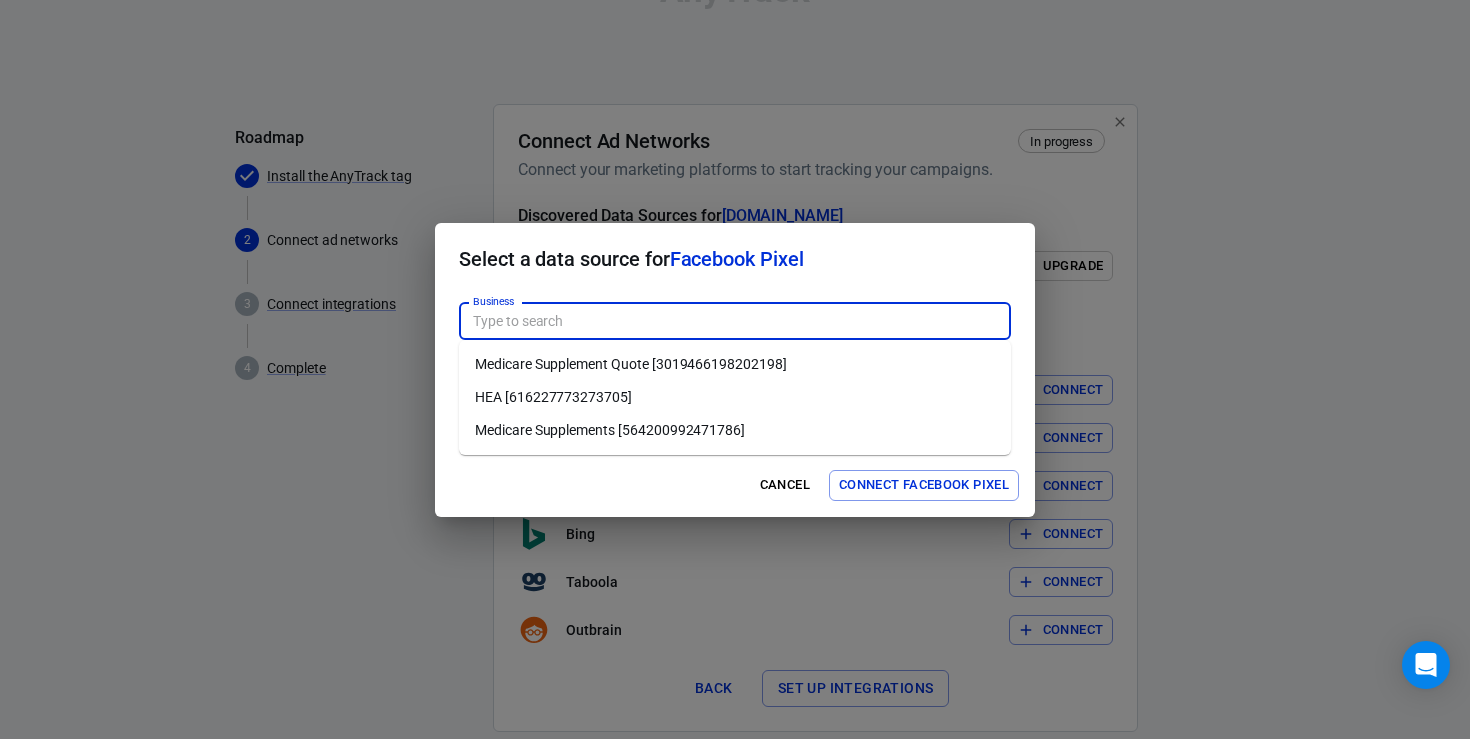 click on "HEA [616227773273705]" at bounding box center (735, 397) 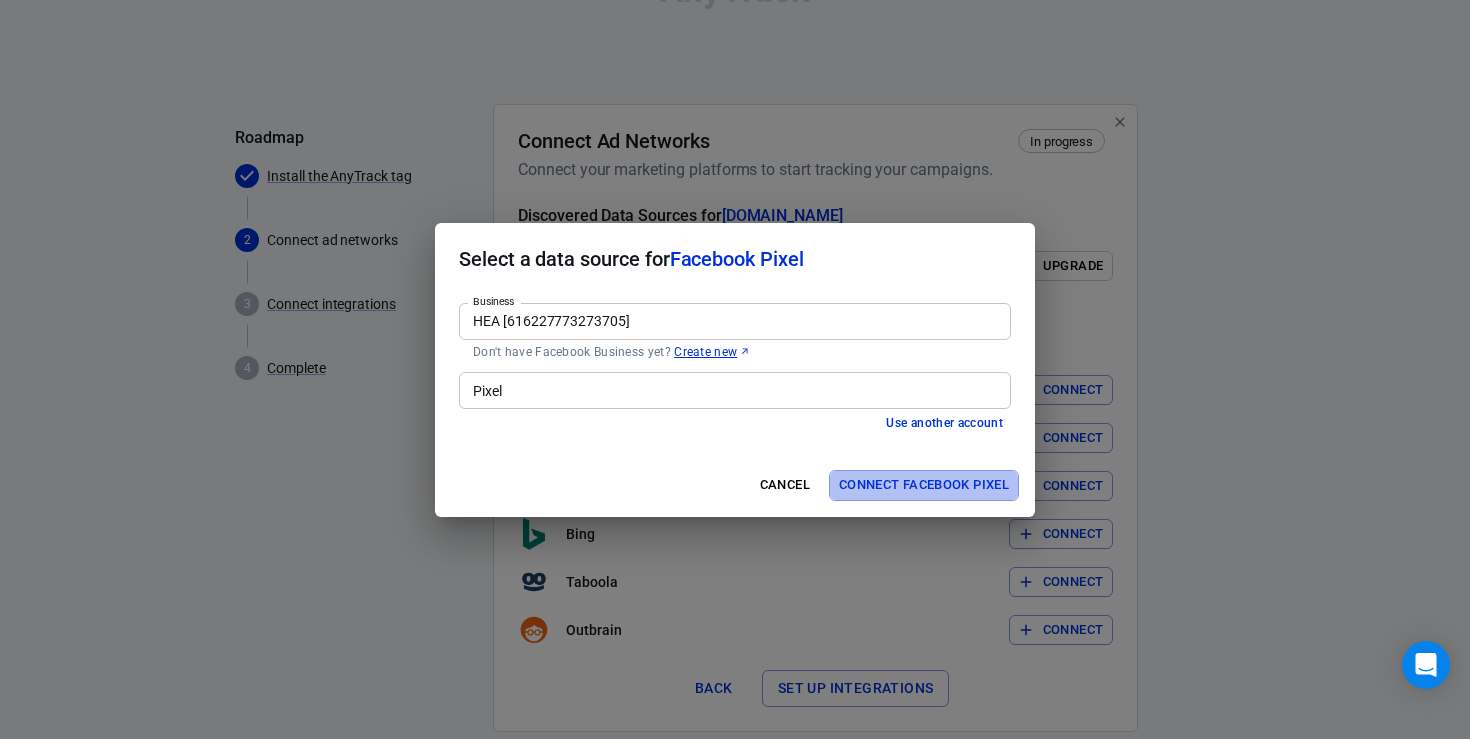 click on "Connect Facebook Pixel" at bounding box center [924, 485] 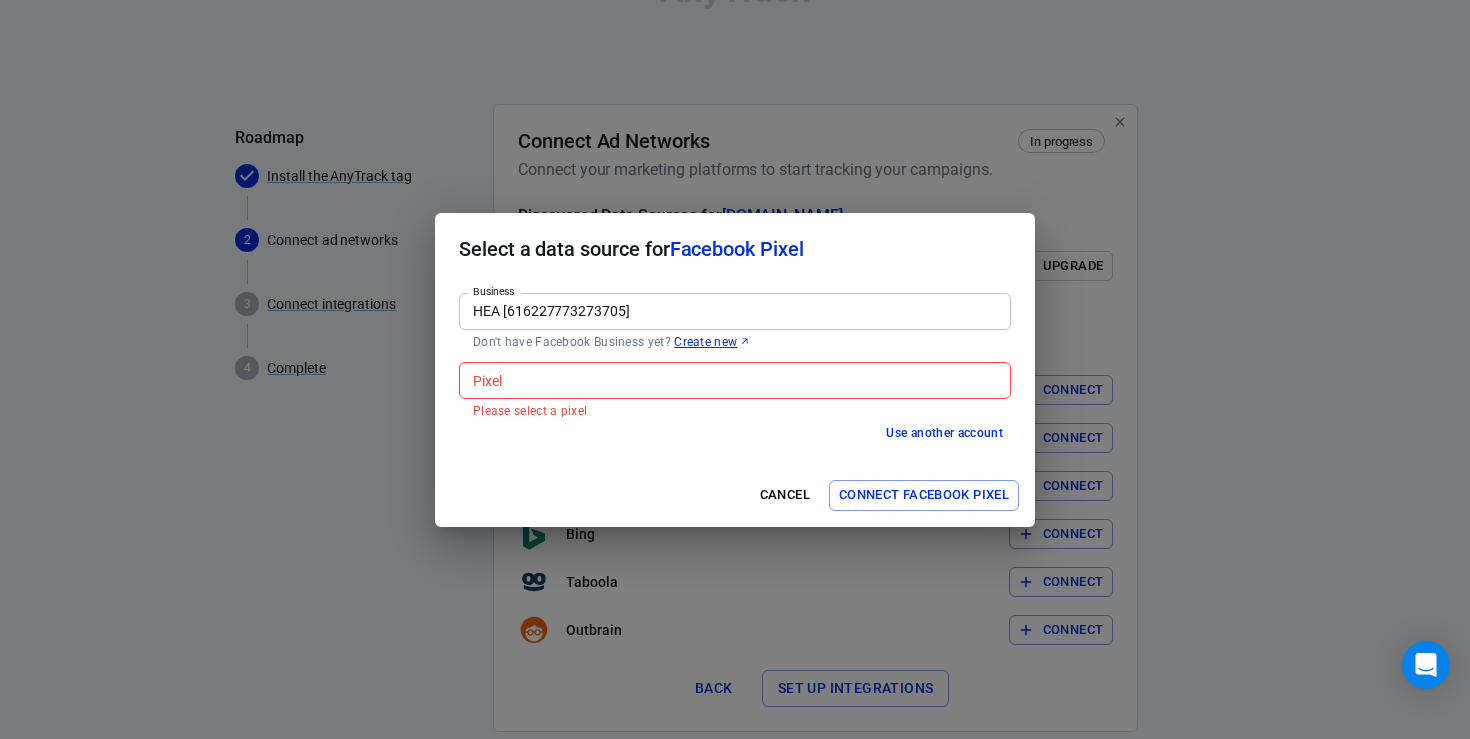 click on "Pixel" at bounding box center [733, 380] 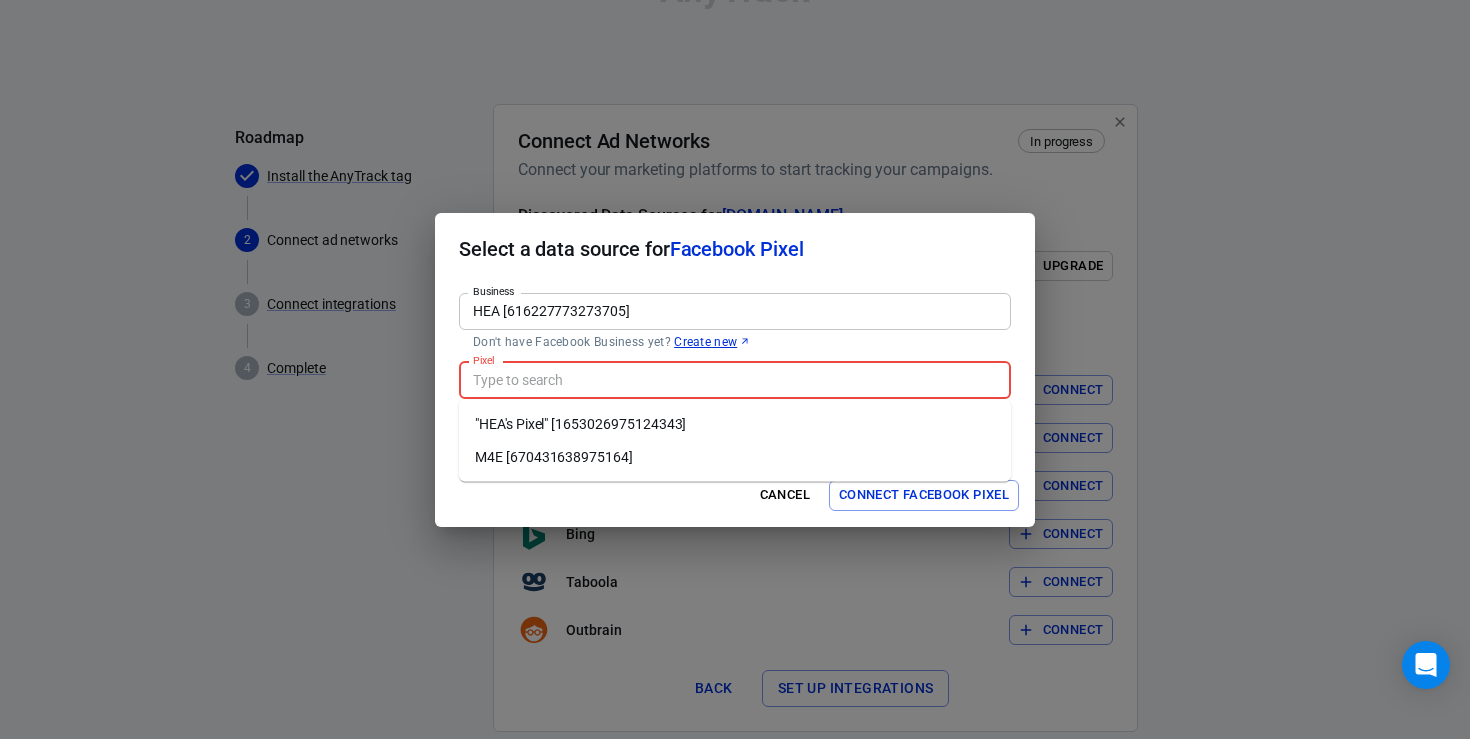 click on ""HEA's Pixel" [1653026975124343]" at bounding box center [735, 424] 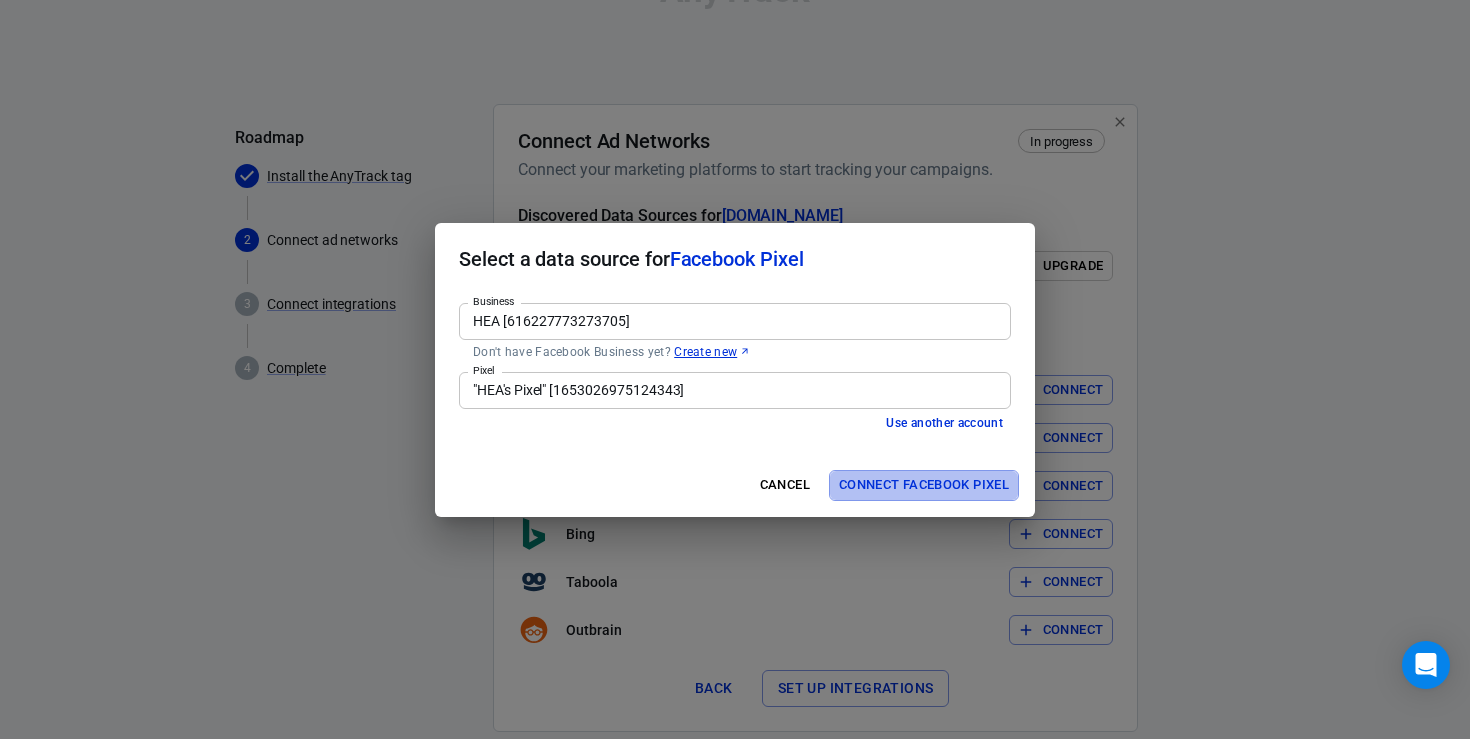 click on "Connect Facebook Pixel" at bounding box center (924, 485) 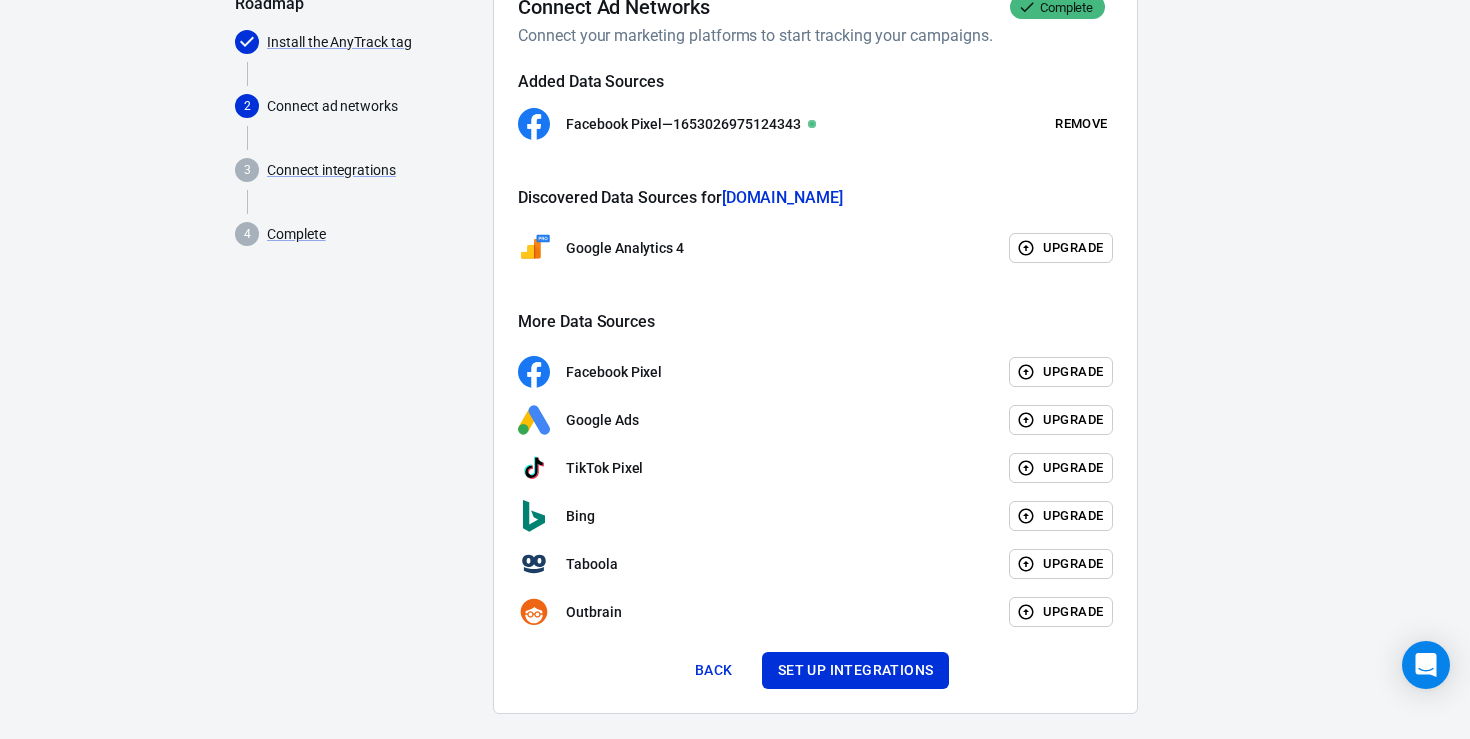 scroll, scrollTop: 215, scrollLeft: 0, axis: vertical 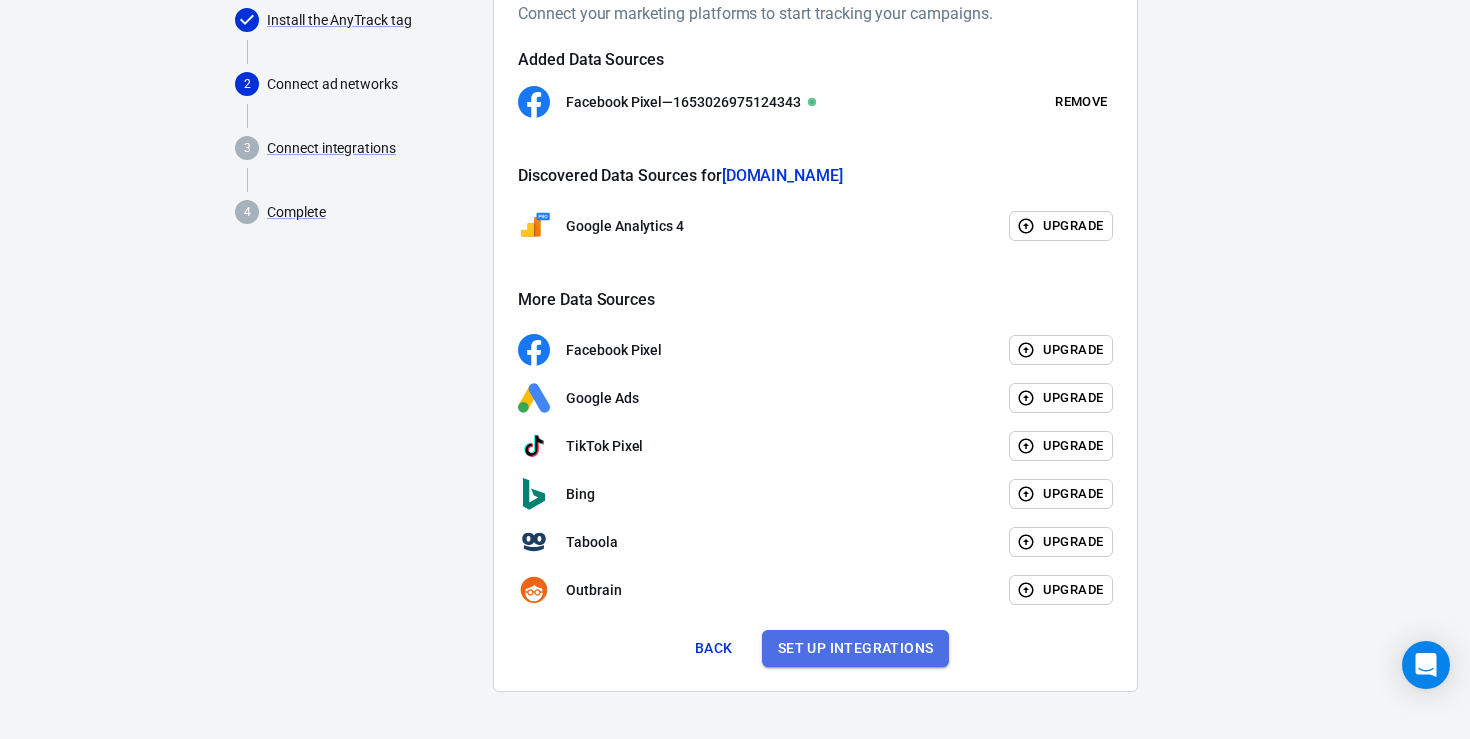 click on "Set up integrations" at bounding box center (856, 648) 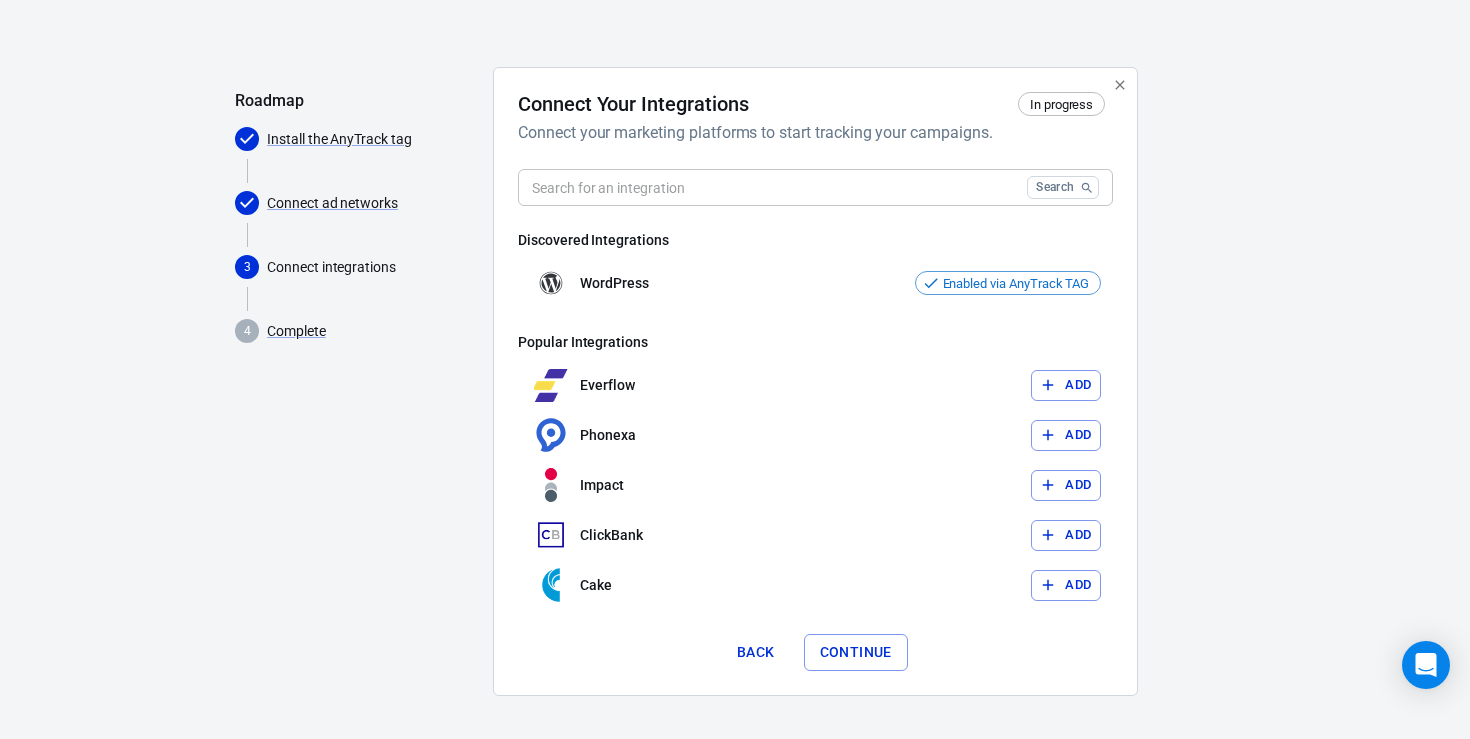 scroll, scrollTop: 100, scrollLeft: 0, axis: vertical 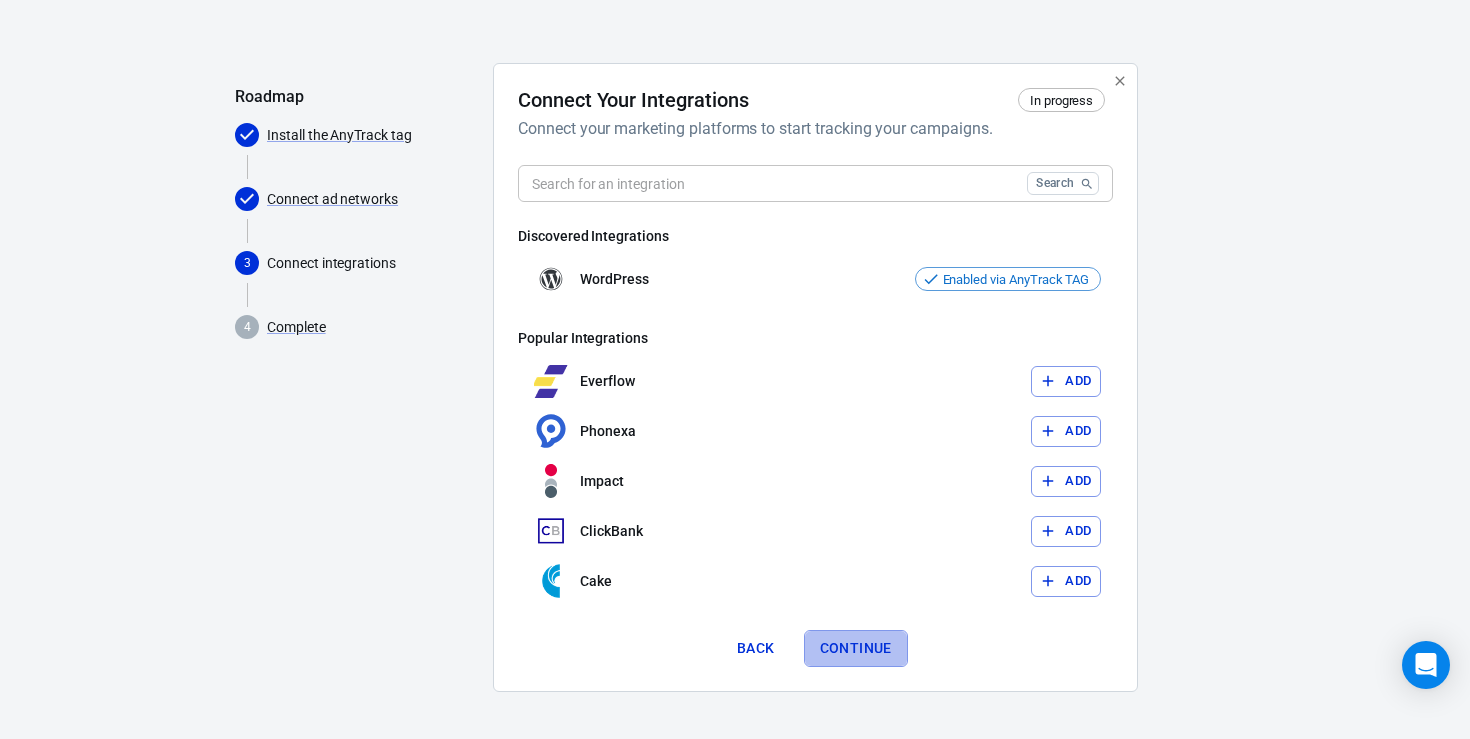 click on "Continue" at bounding box center (856, 648) 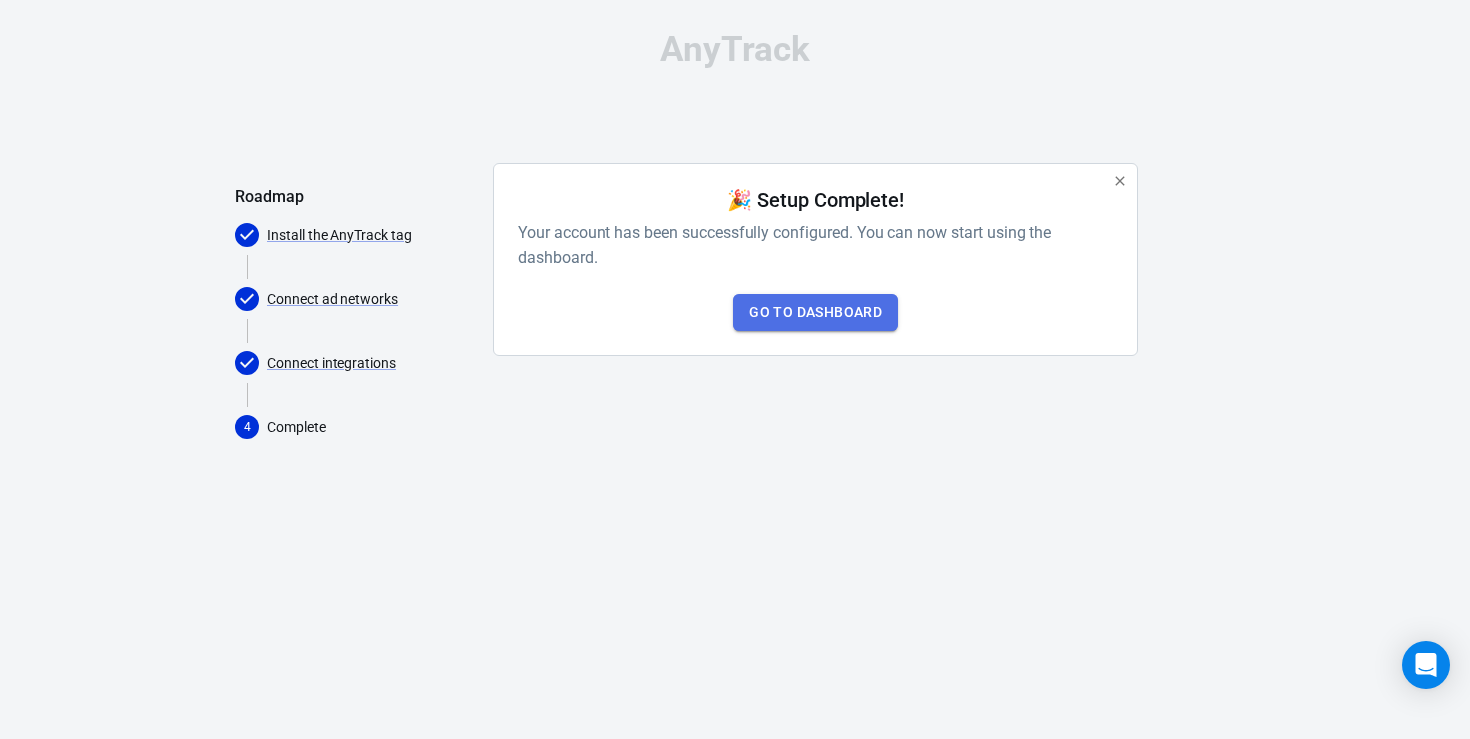 click on "Go to Dashboard" at bounding box center (815, 312) 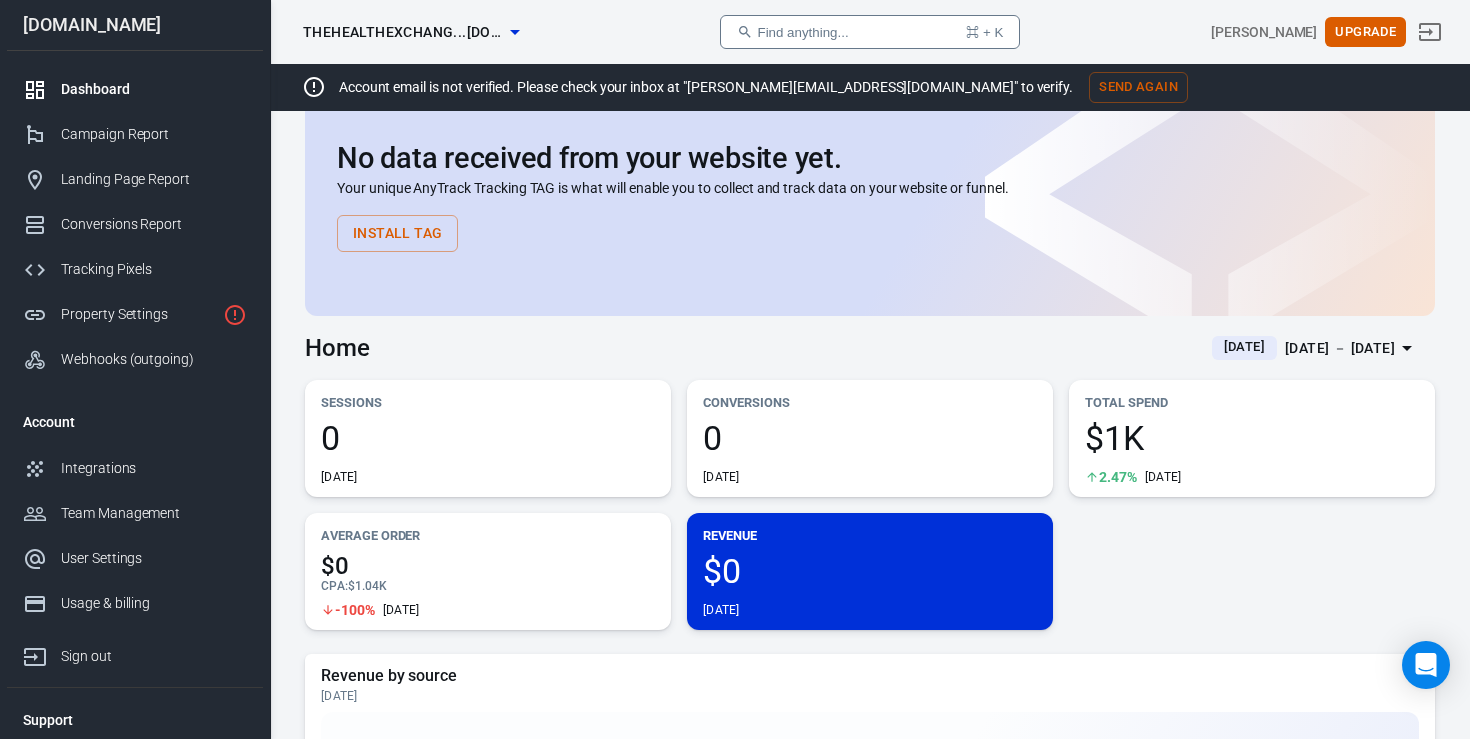 scroll, scrollTop: 0, scrollLeft: 0, axis: both 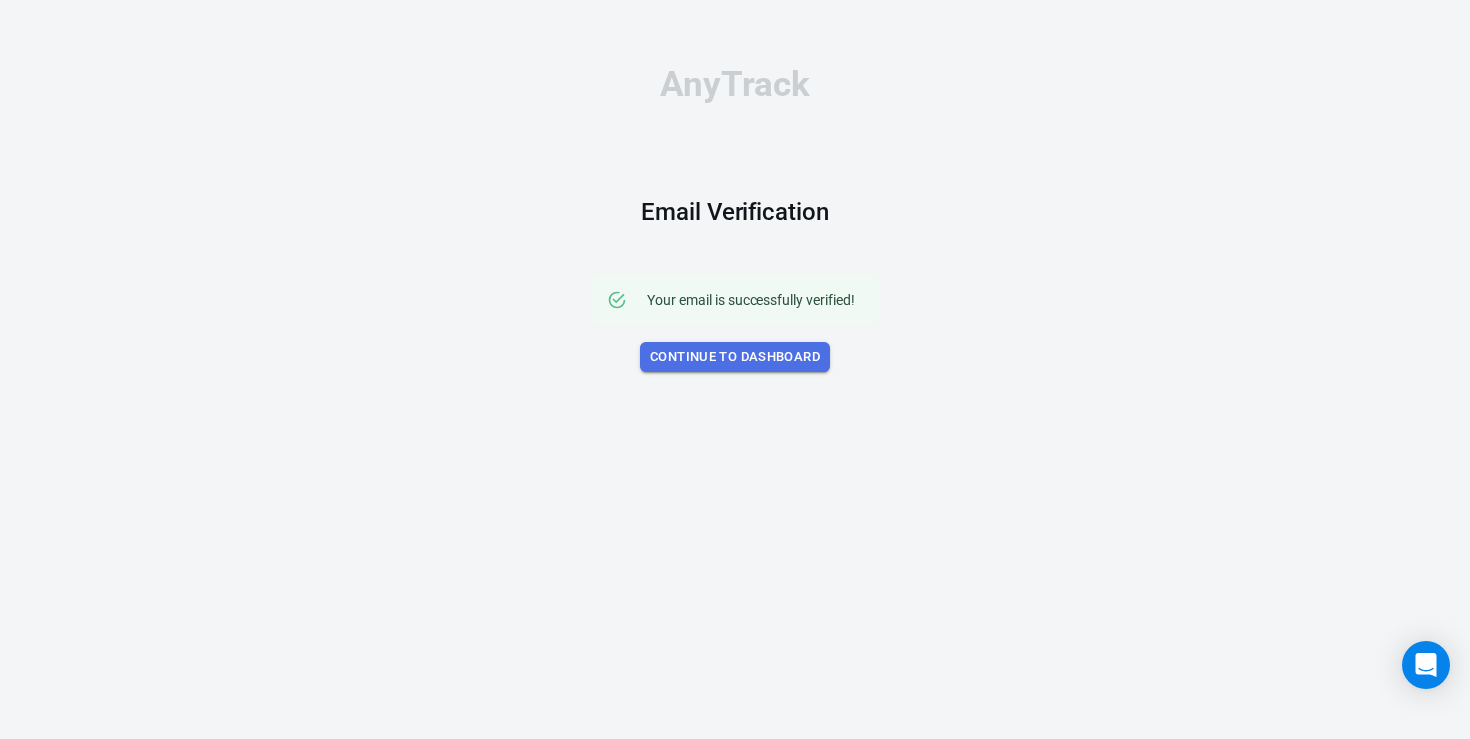 click on "Continue to Dashboard" at bounding box center [735, 357] 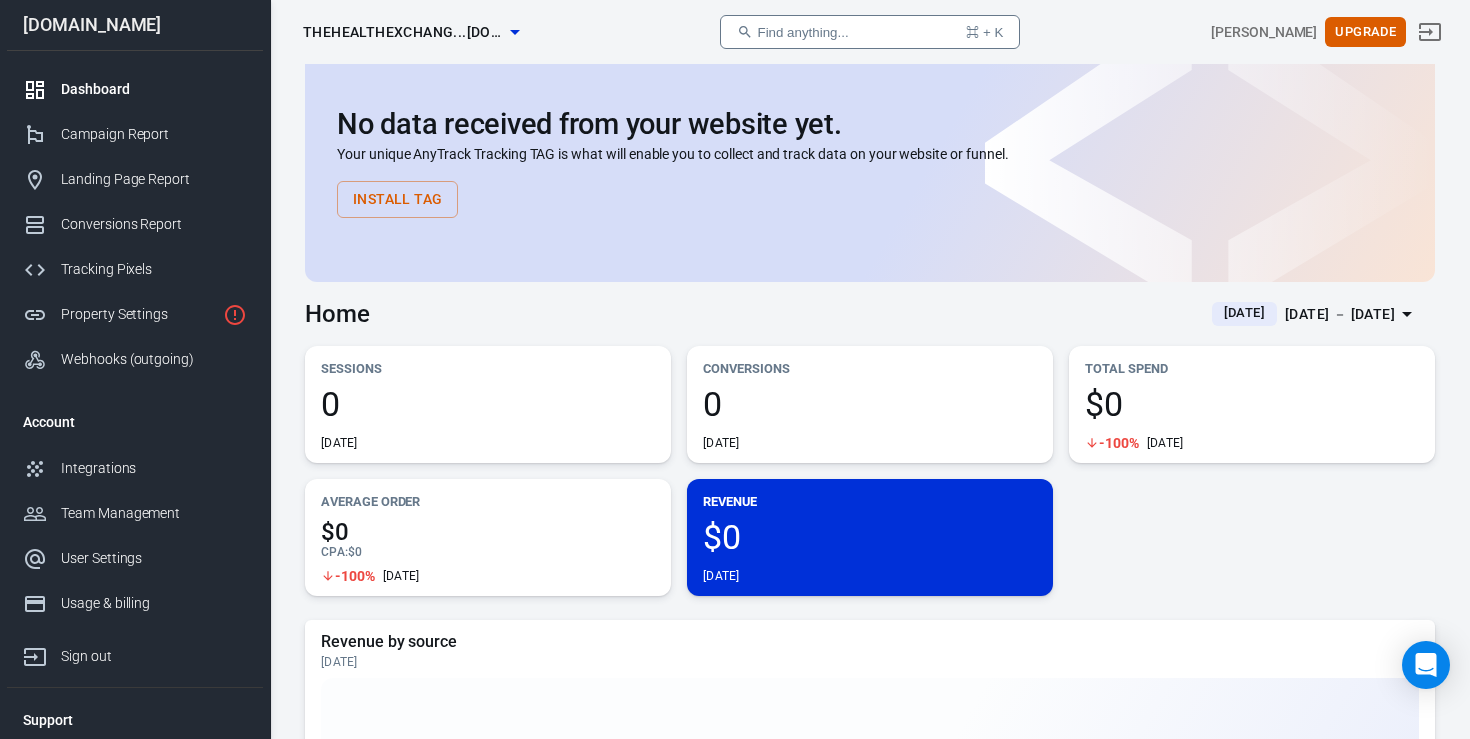 scroll, scrollTop: 0, scrollLeft: 0, axis: both 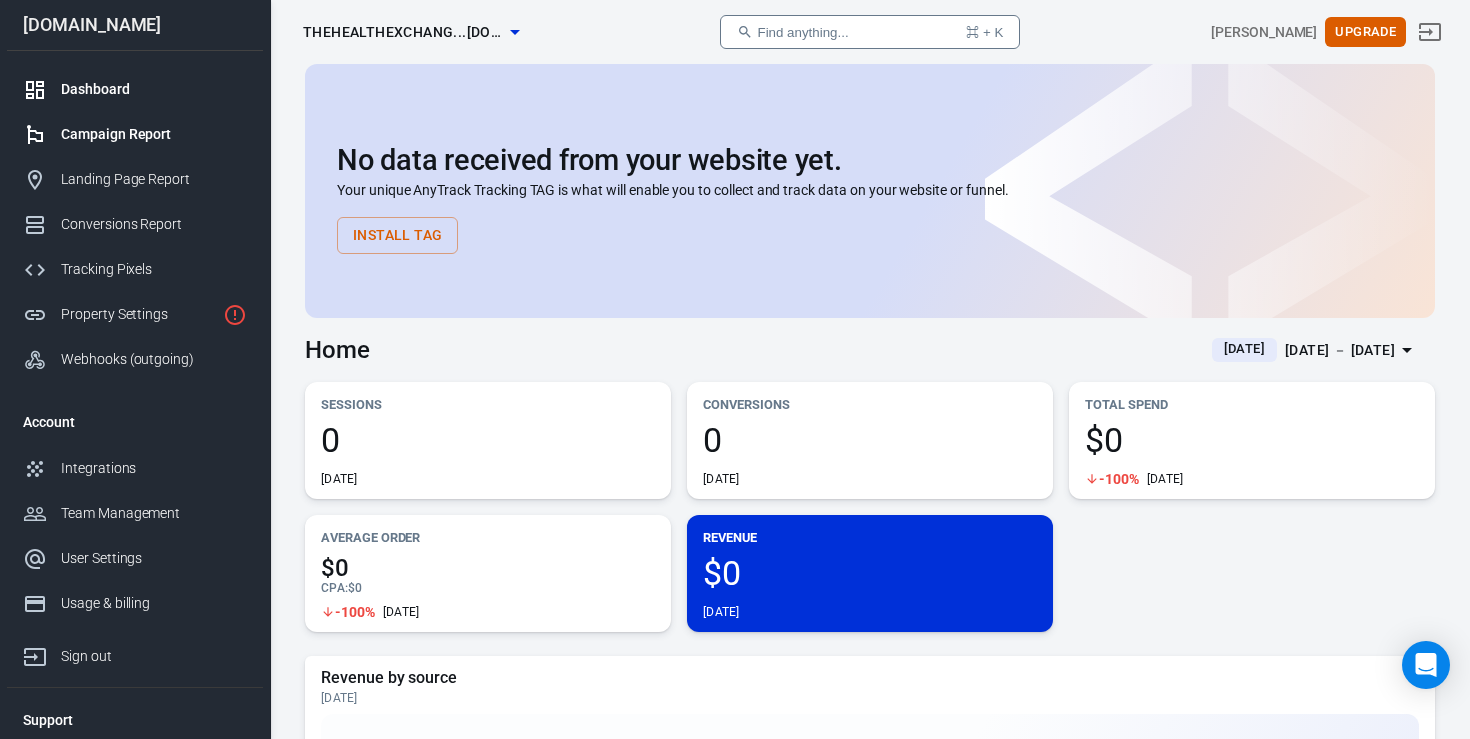 click on "Campaign Report" at bounding box center [154, 134] 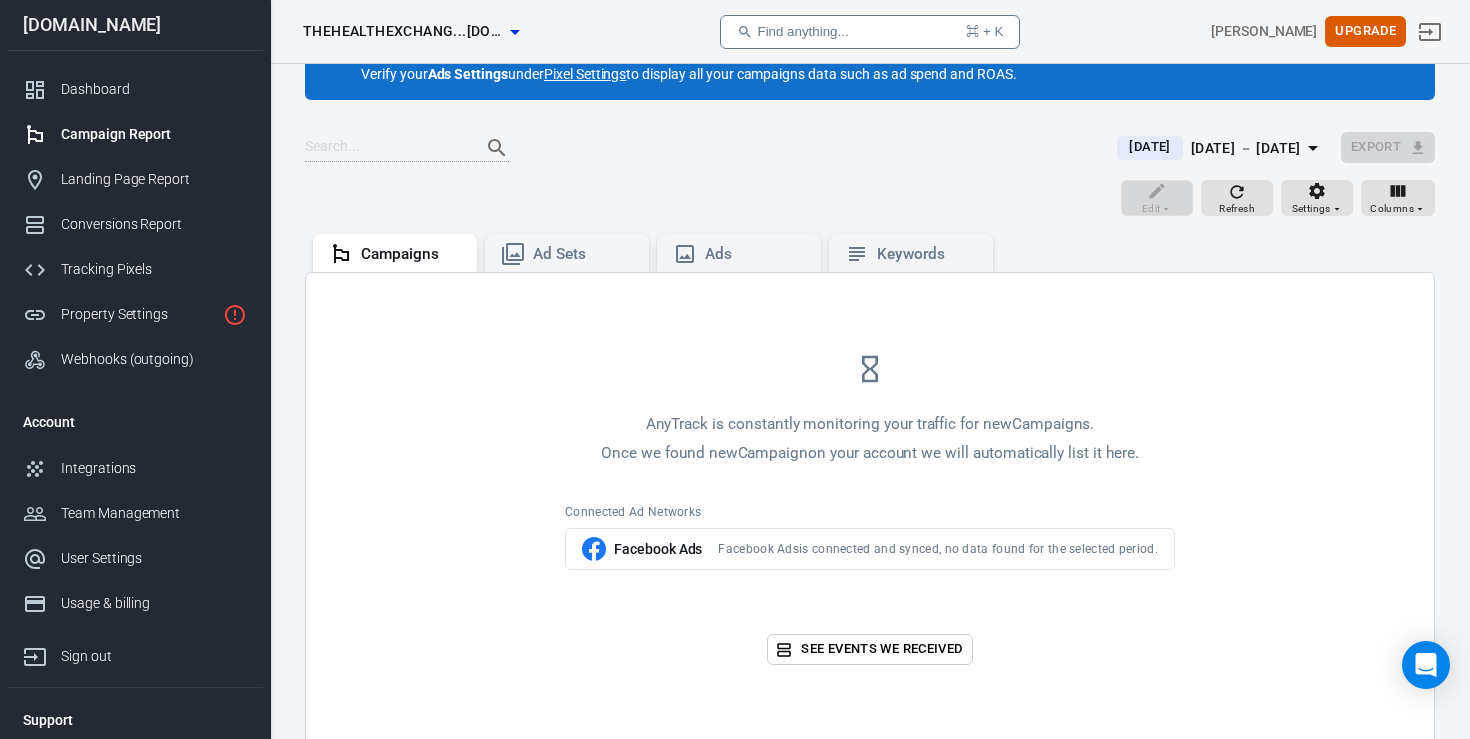 scroll, scrollTop: 0, scrollLeft: 0, axis: both 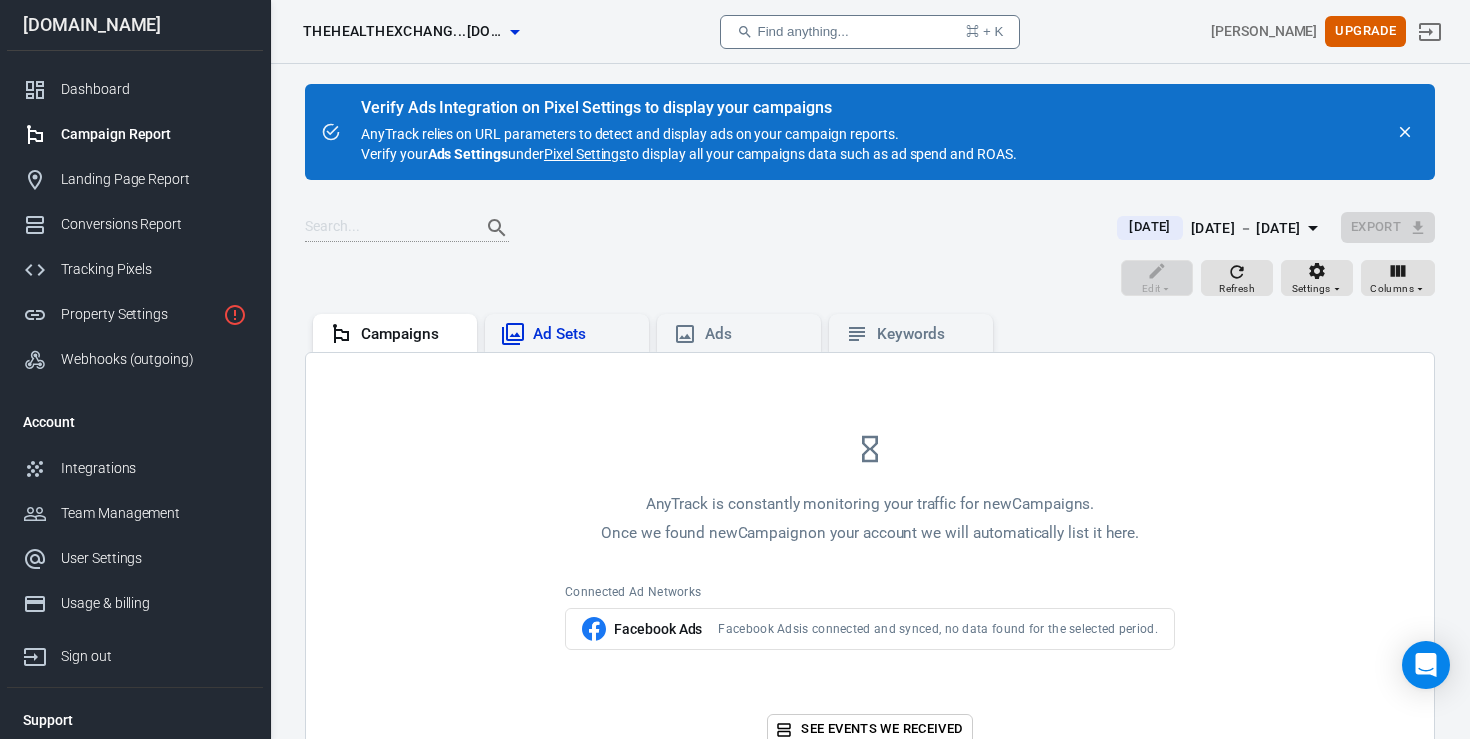 click on "Ad Sets" at bounding box center [583, 334] 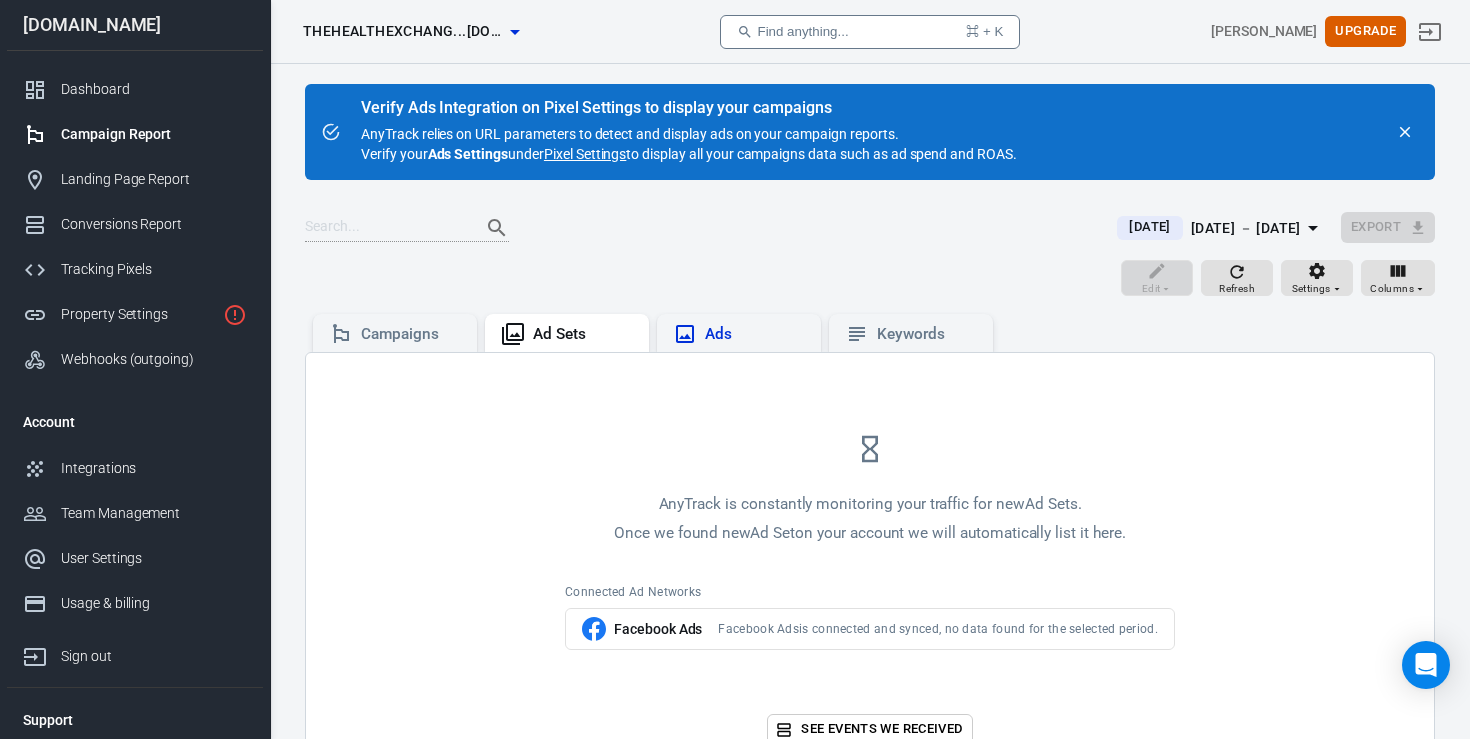 click 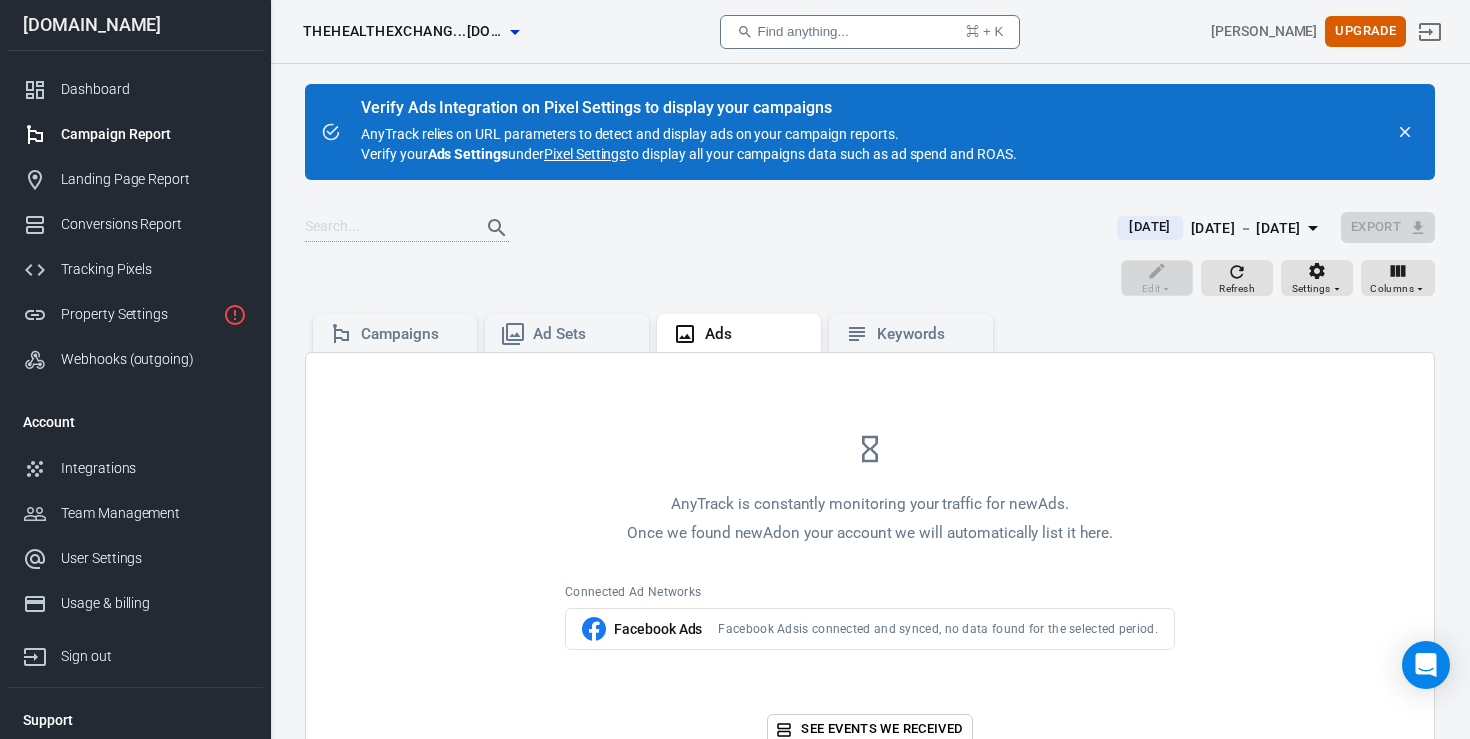 click on "Jul 19 － Jul 19, 2025" at bounding box center (1246, 228) 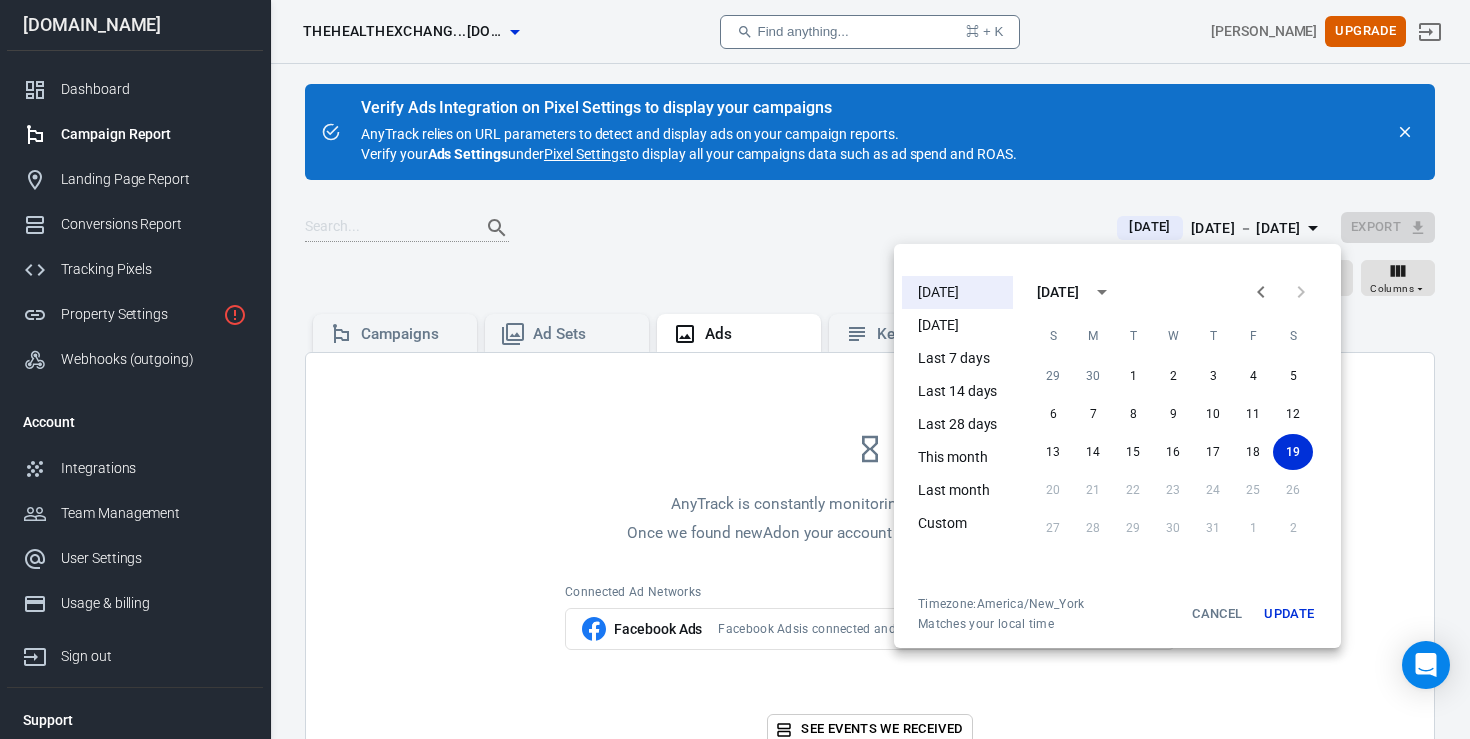 click on "Last 7 days" at bounding box center (957, 358) 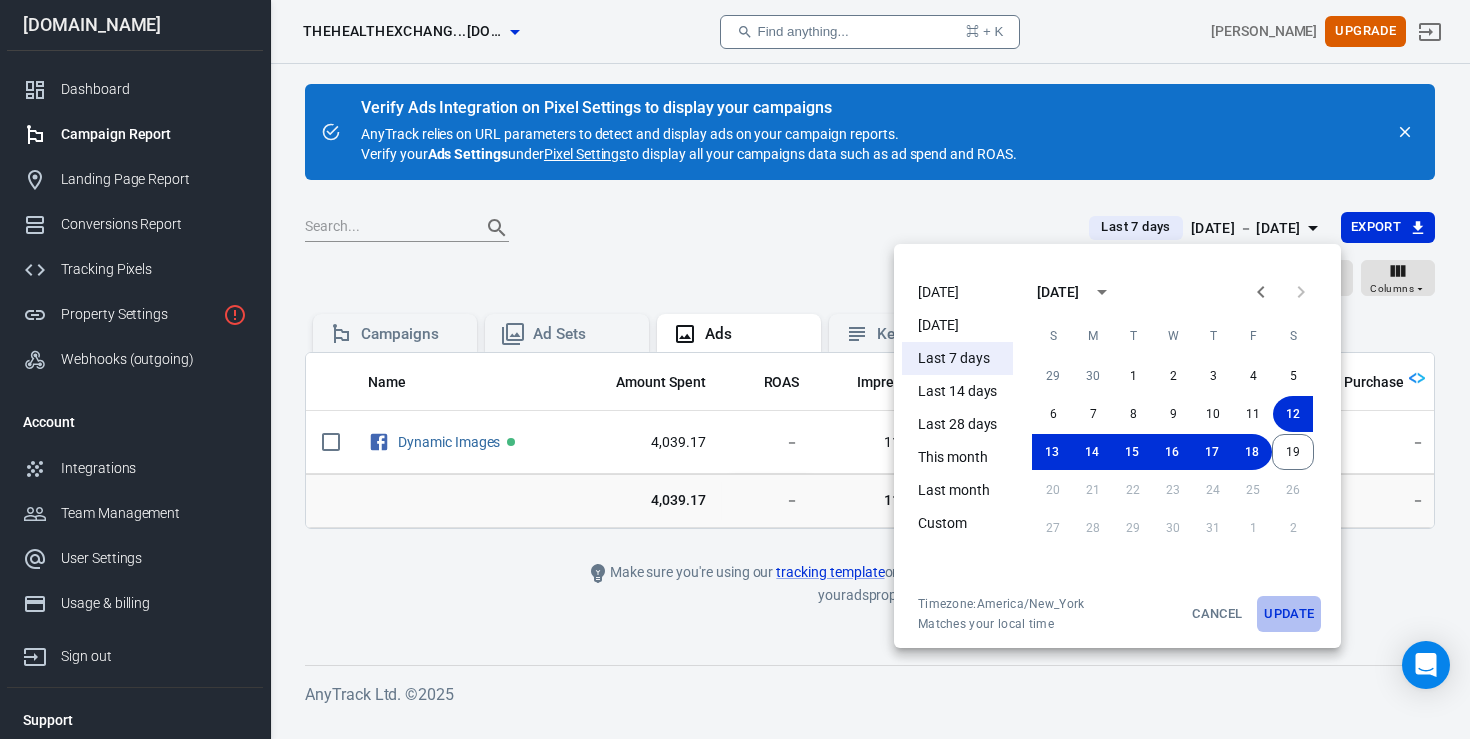 click on "Update" at bounding box center (1289, 614) 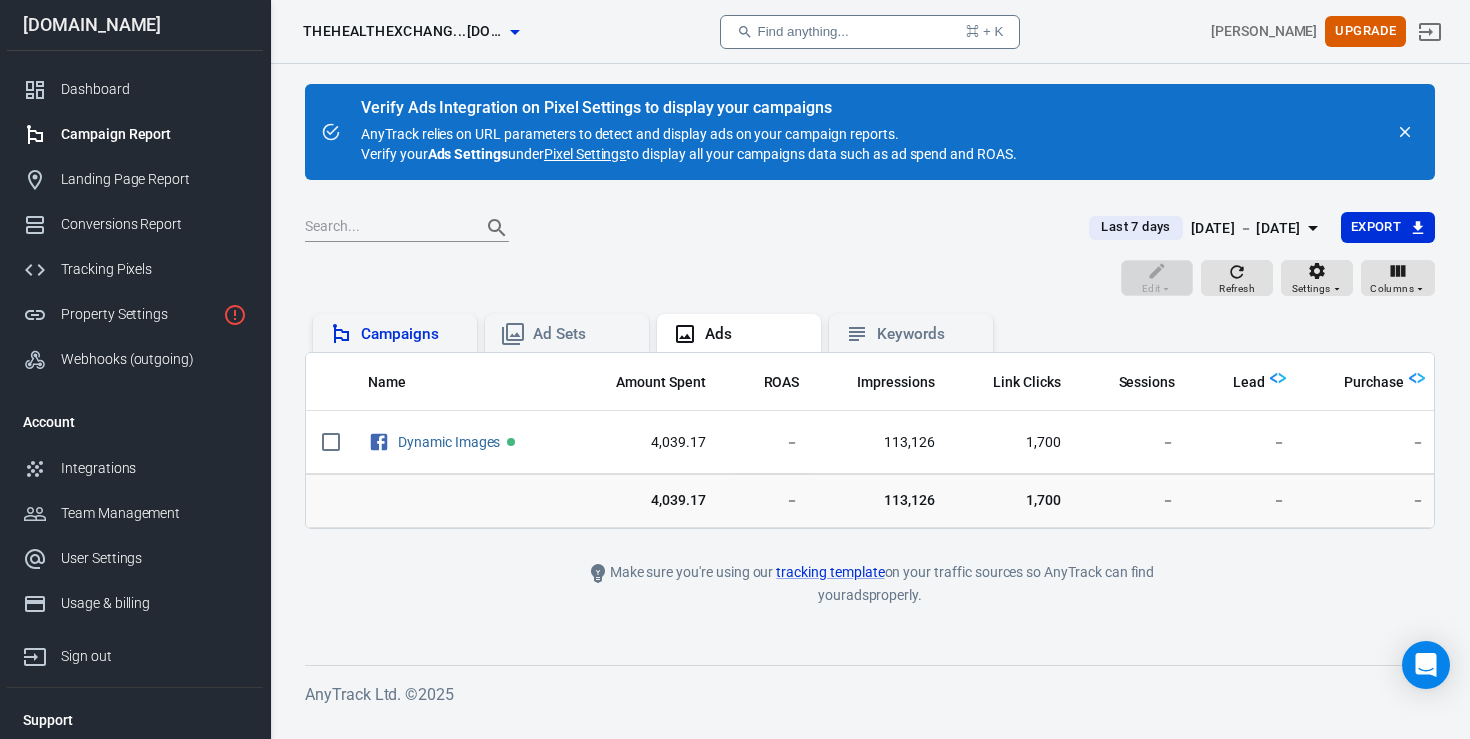 click on "Campaigns" at bounding box center (395, 333) 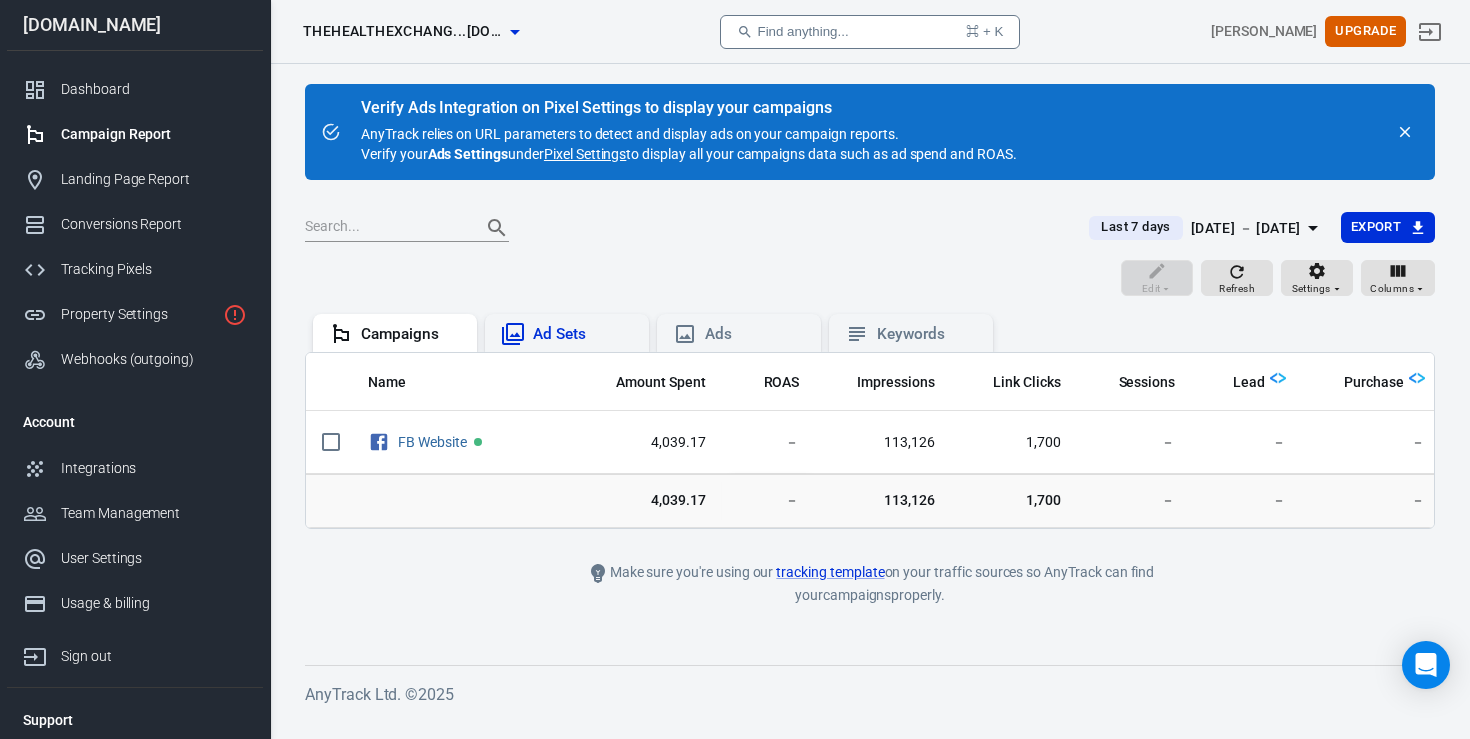 click on "Ad Sets" at bounding box center (583, 334) 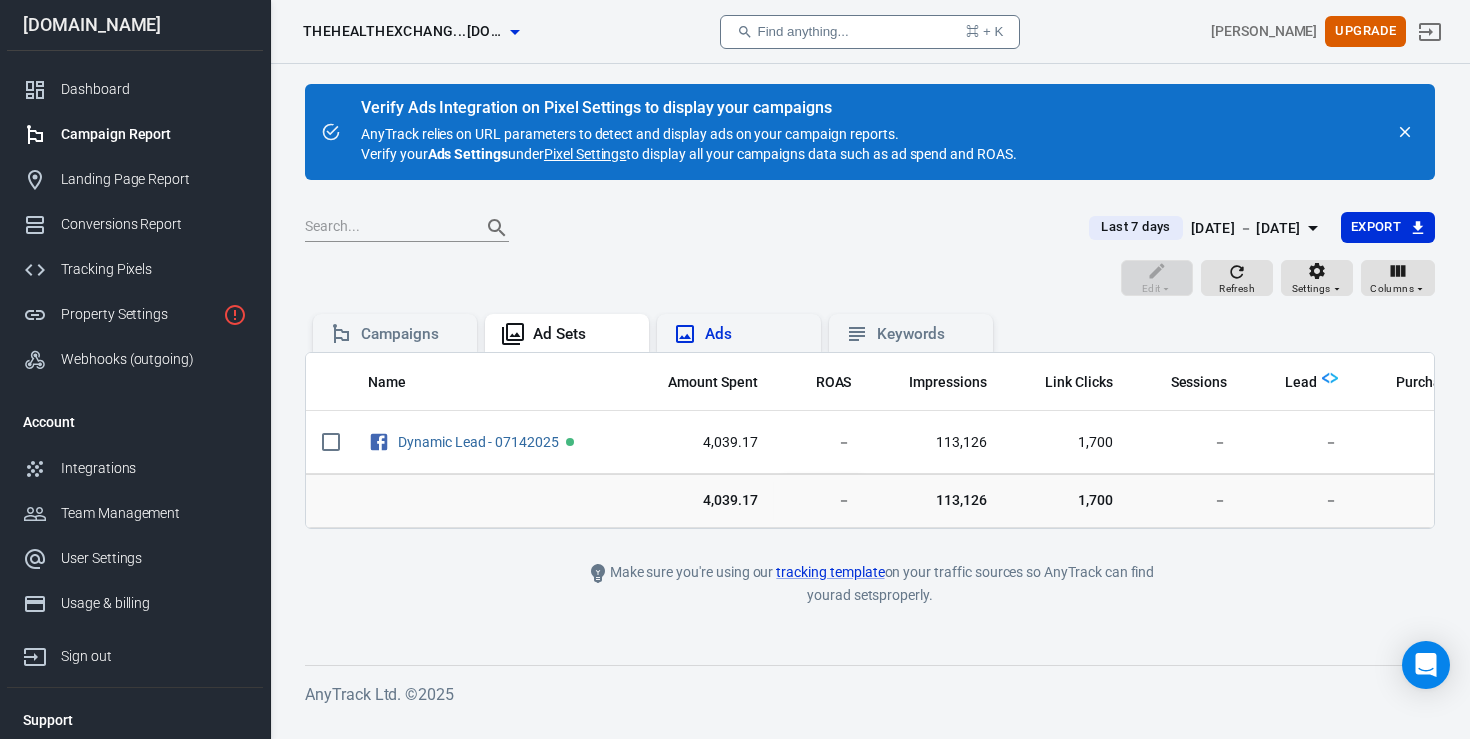 click 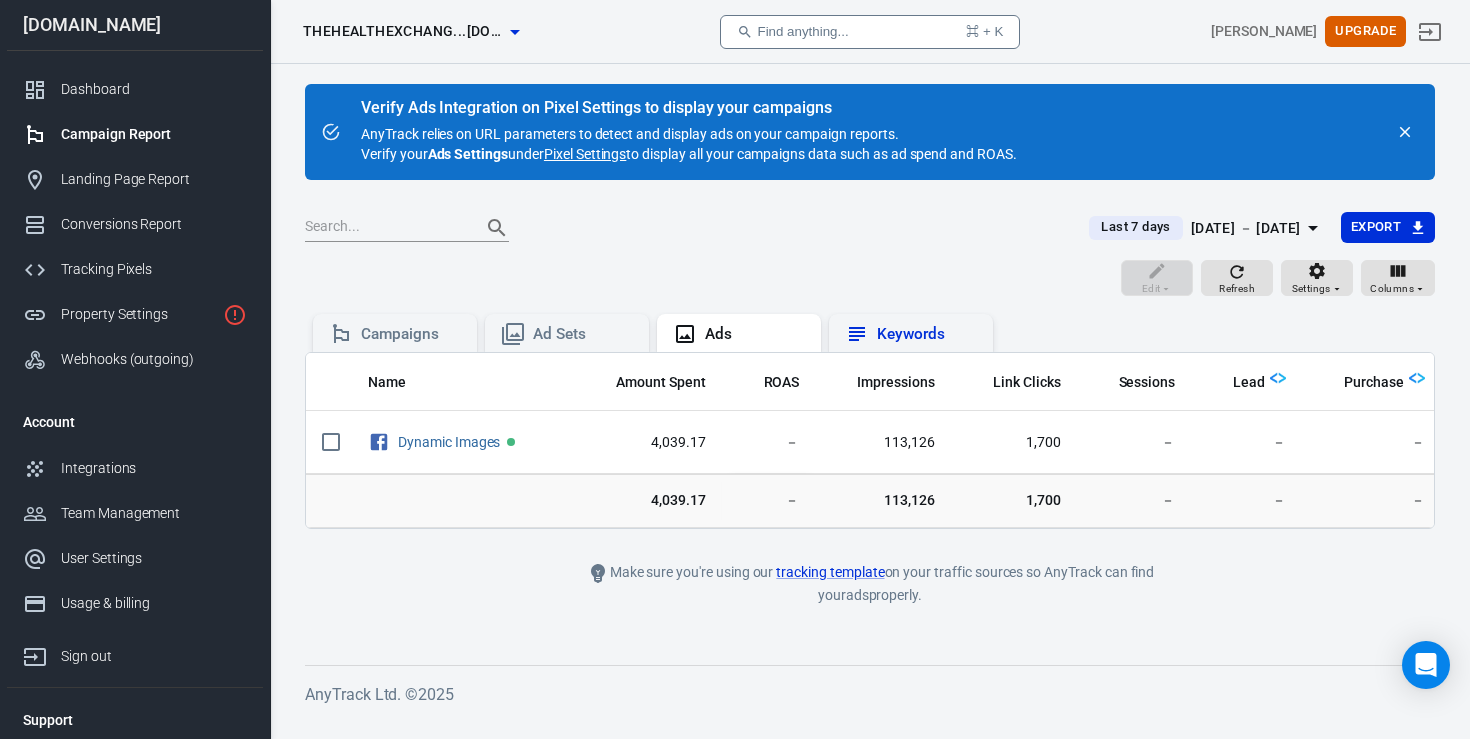 click on "Keywords" at bounding box center [911, 334] 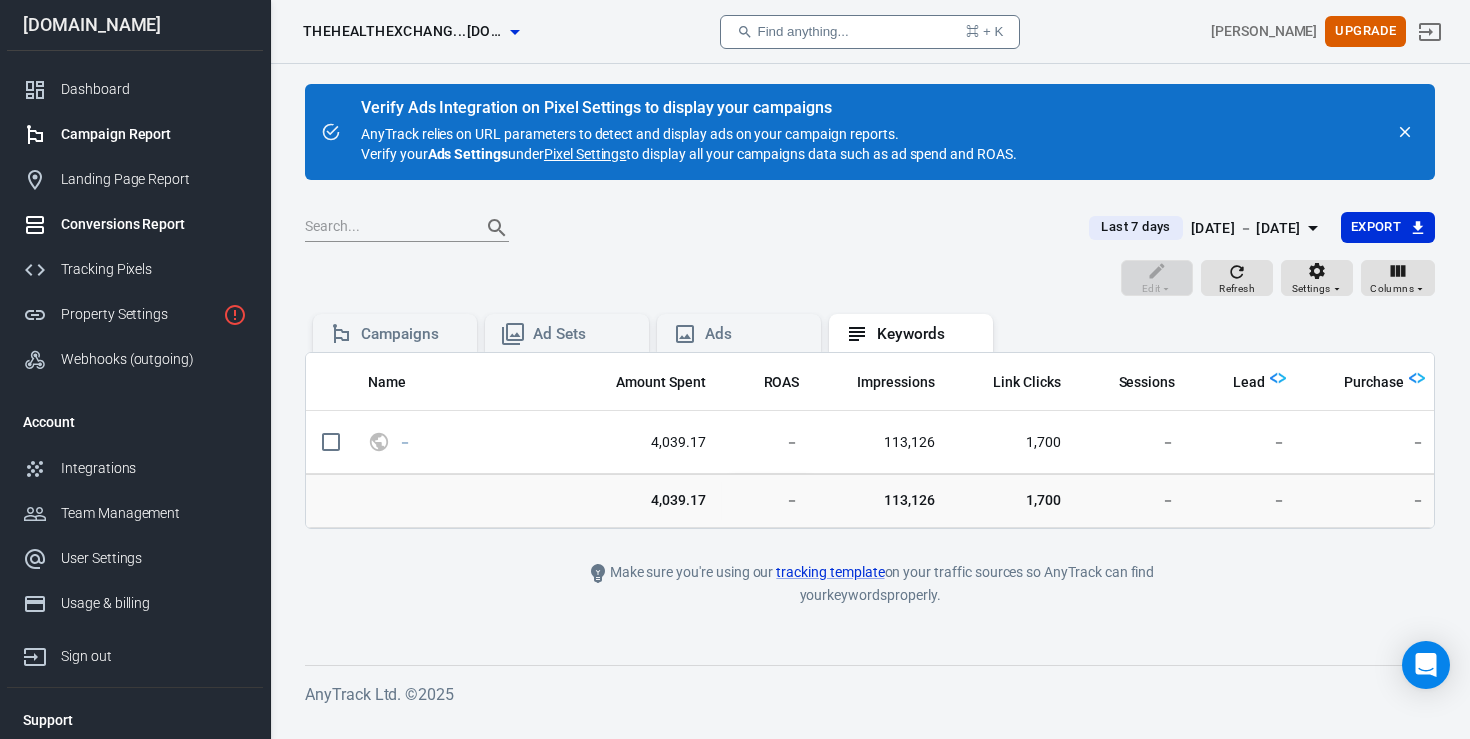 click on "Conversions Report" at bounding box center (154, 224) 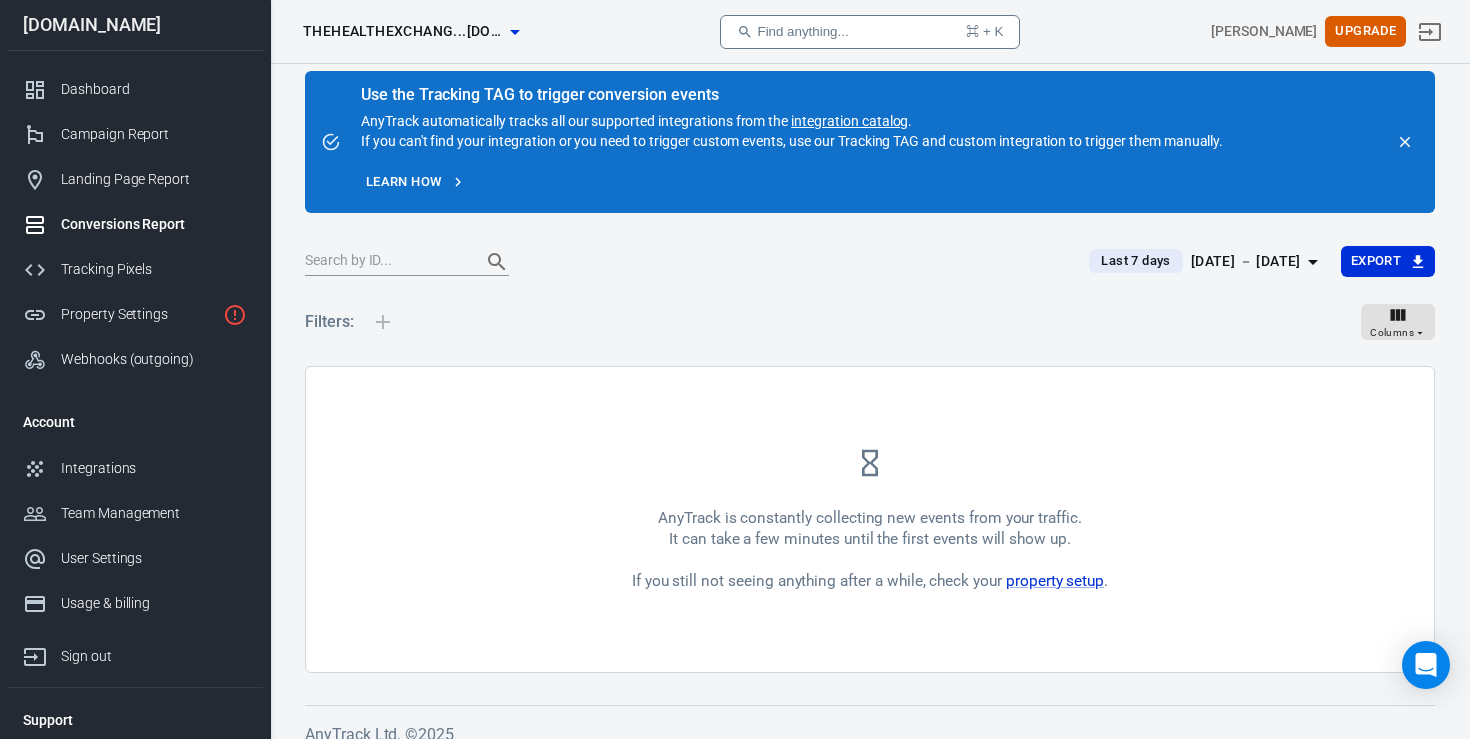 scroll, scrollTop: 33, scrollLeft: 0, axis: vertical 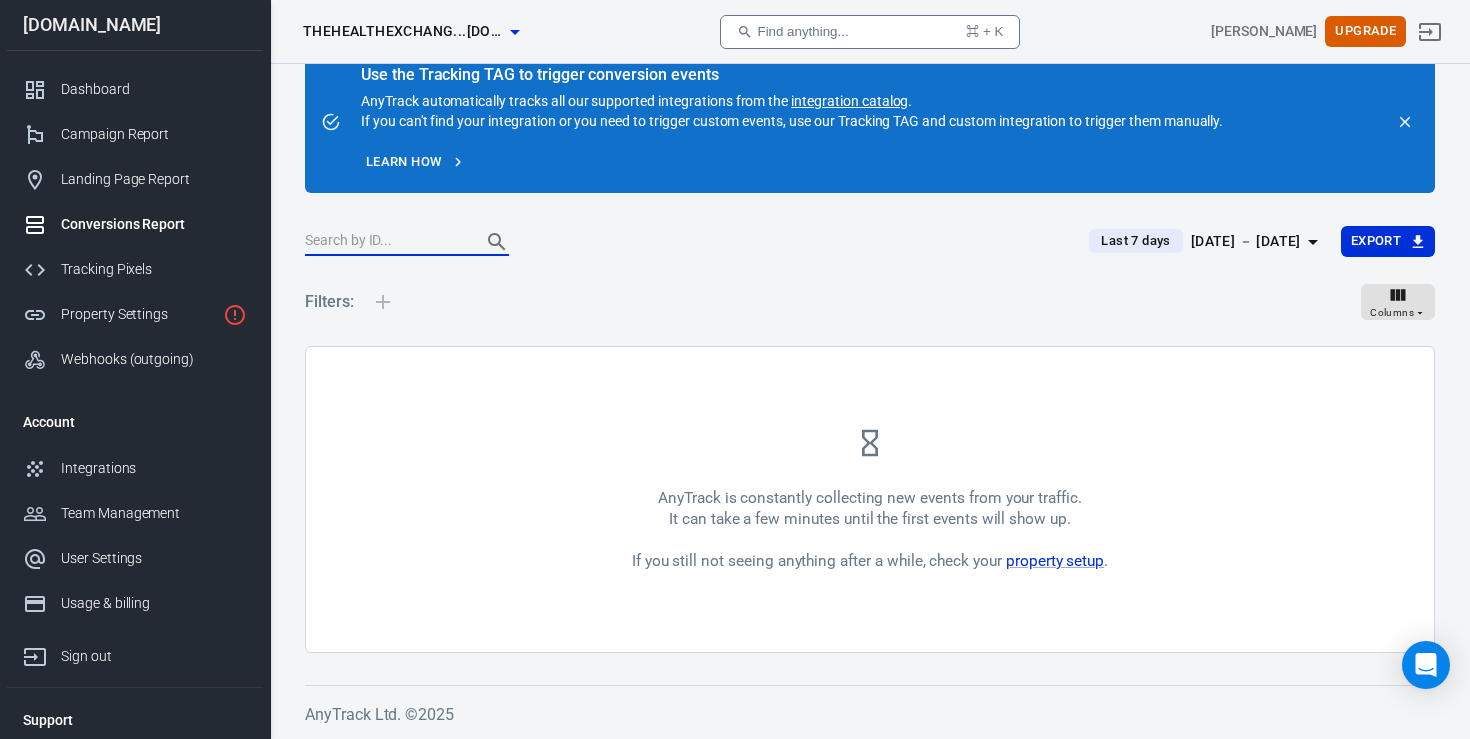 click at bounding box center [385, 242] 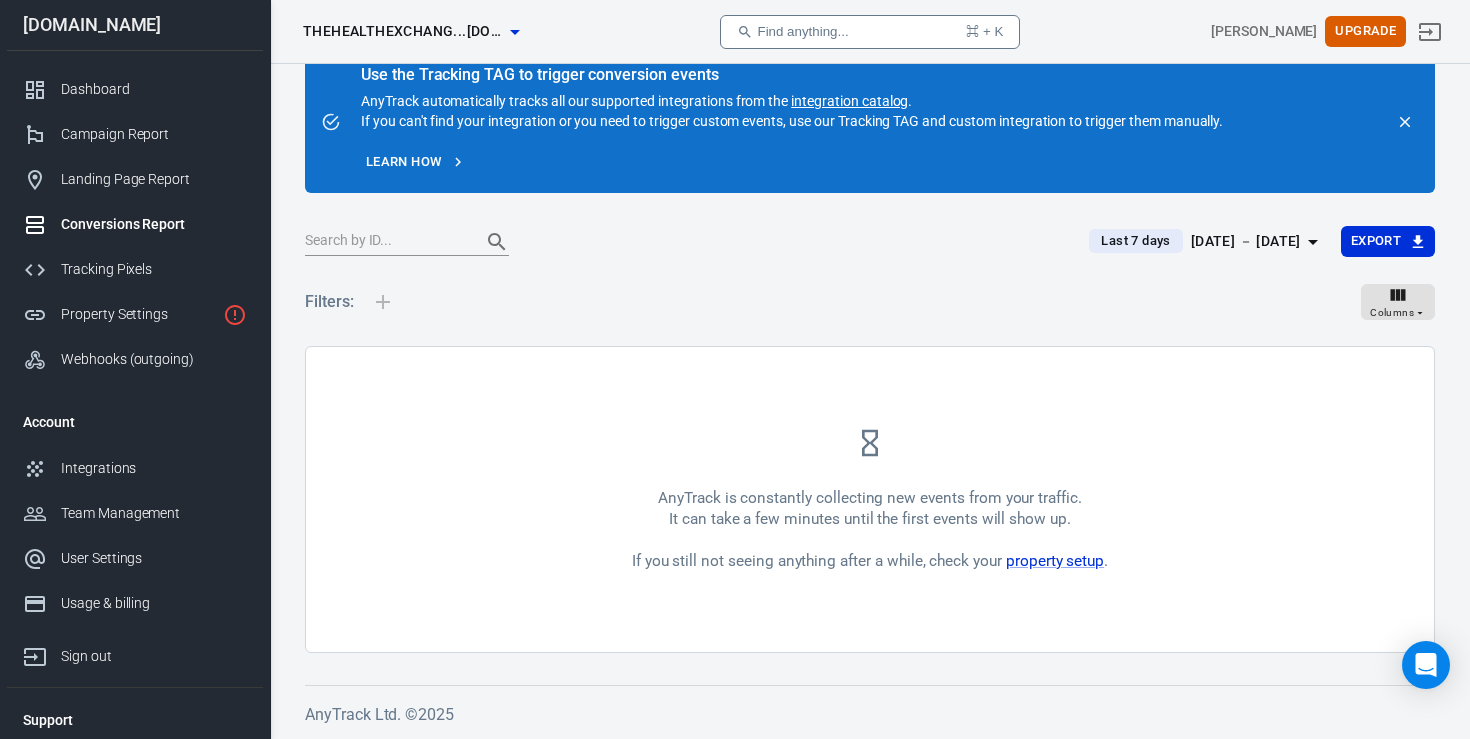 click on "Filters: Columns" at bounding box center [870, 310] 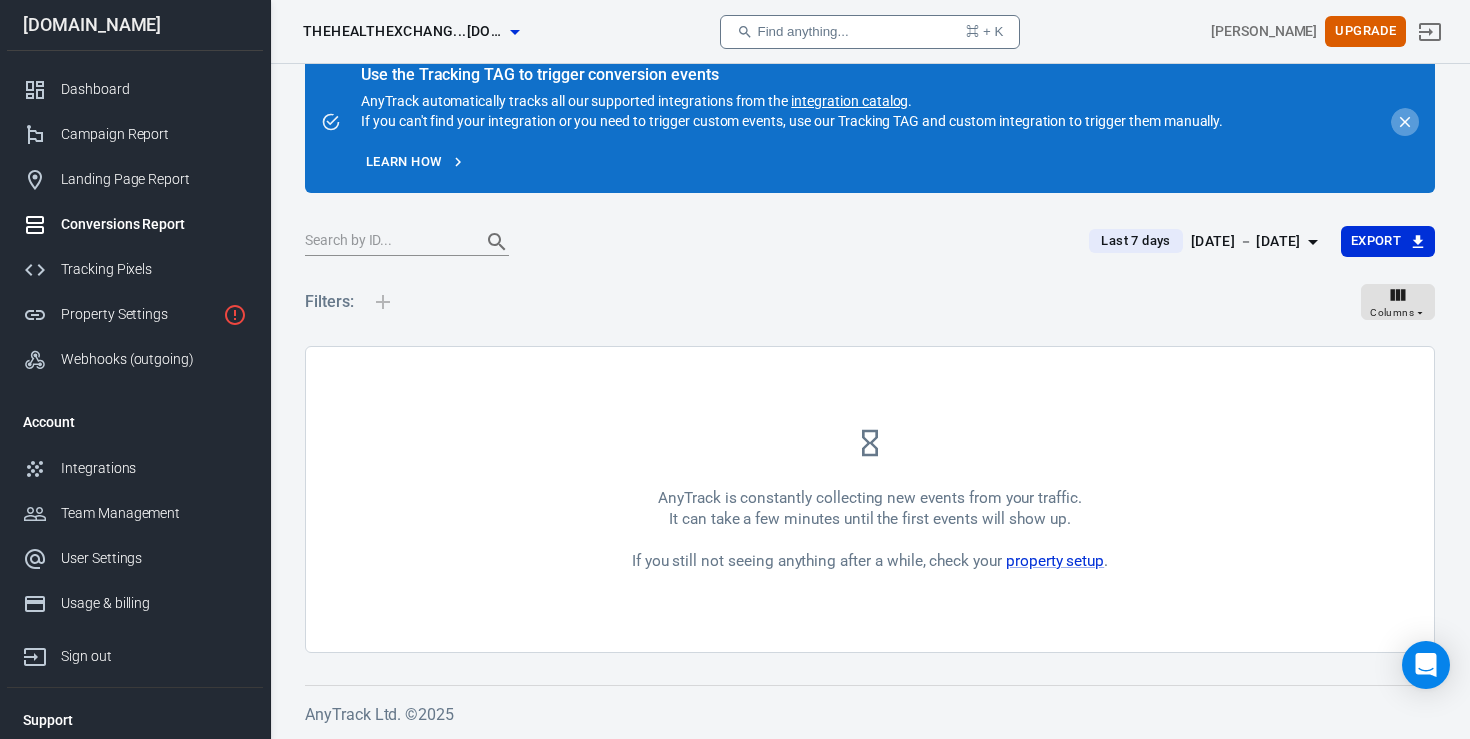 click 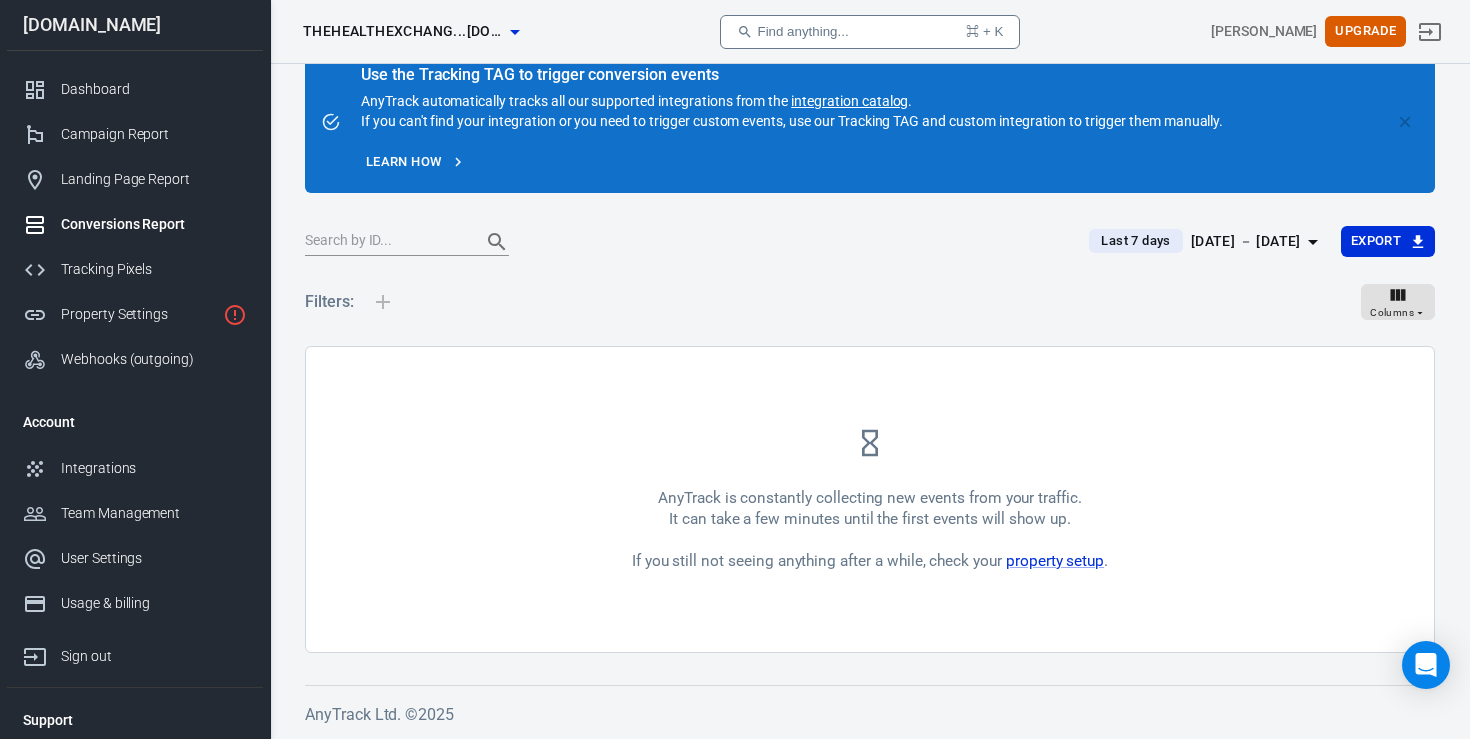scroll, scrollTop: 0, scrollLeft: 0, axis: both 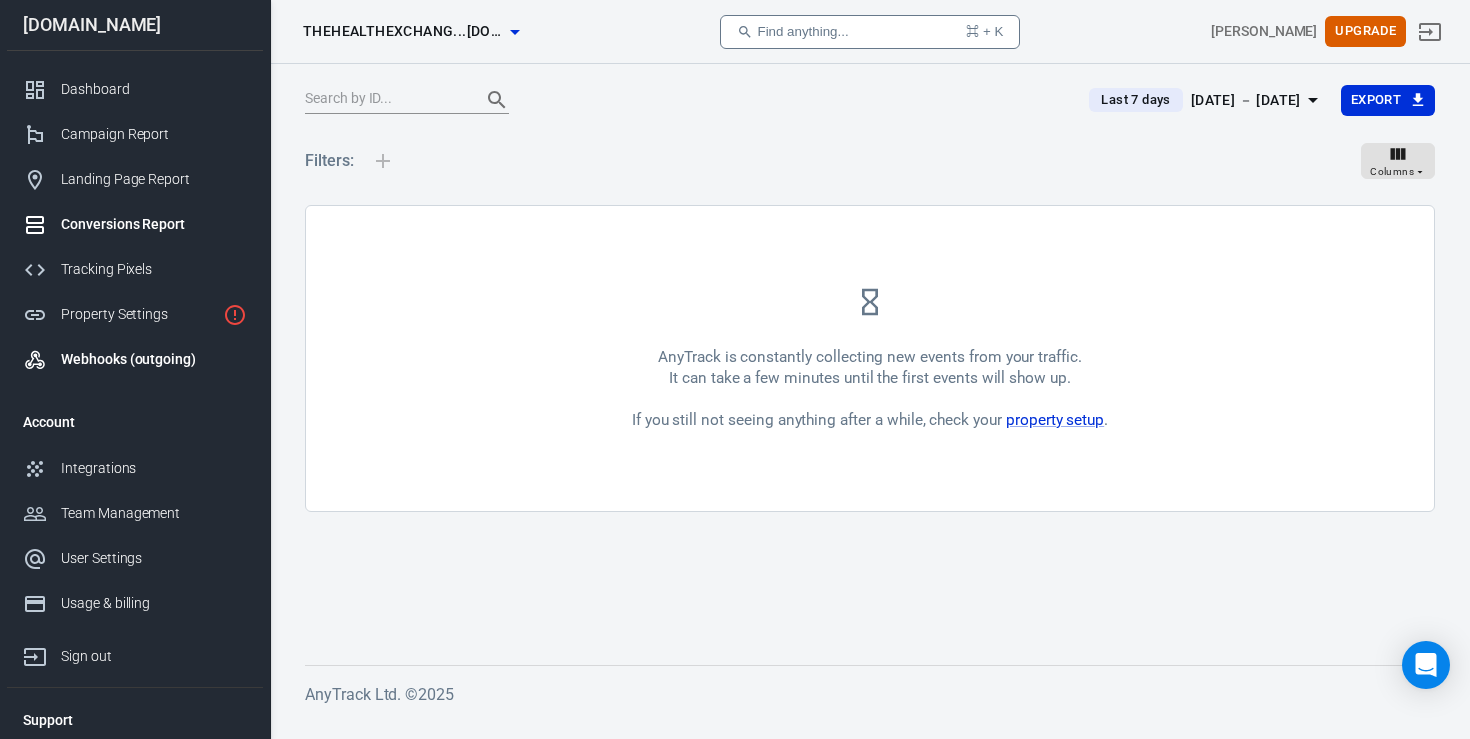 click on "Webhooks (outgoing)" at bounding box center [154, 359] 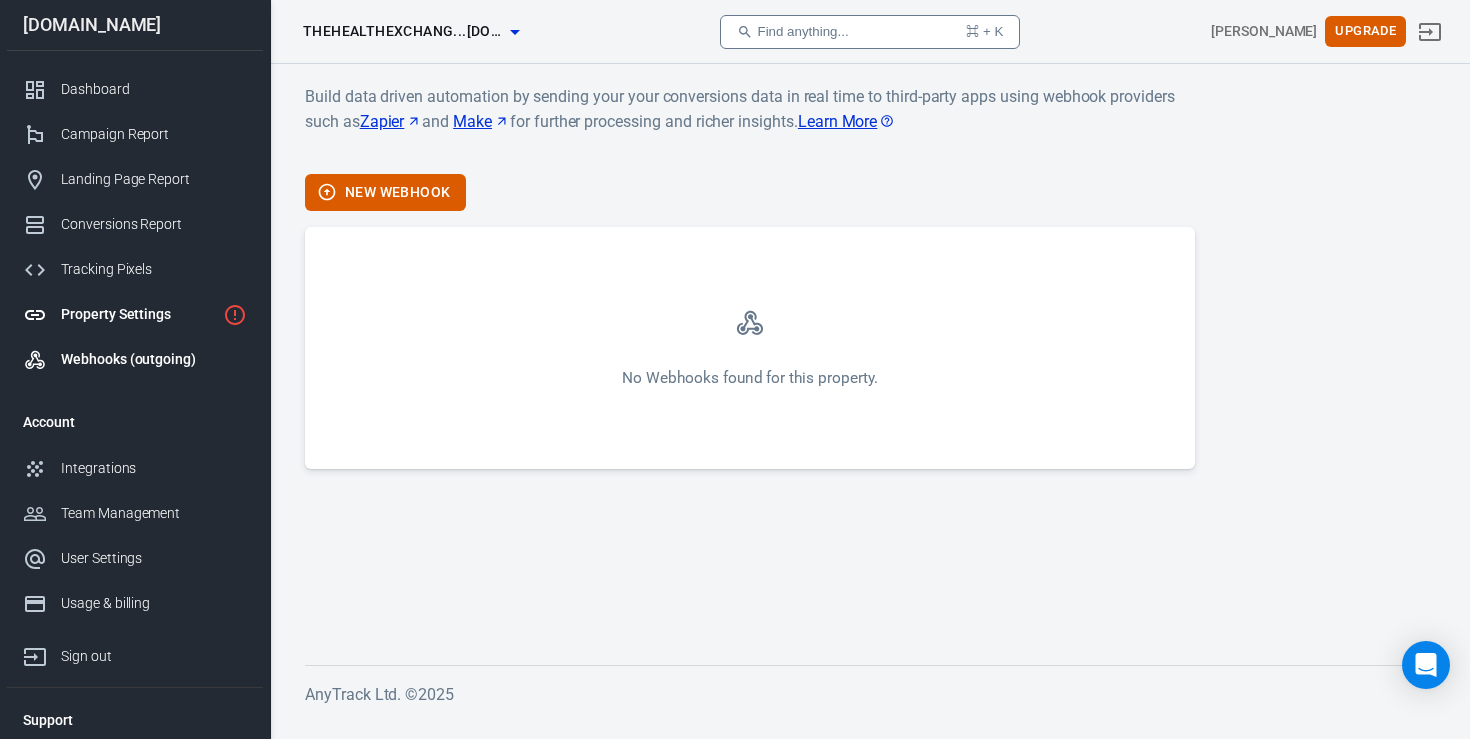 click on "Property Settings" at bounding box center (138, 314) 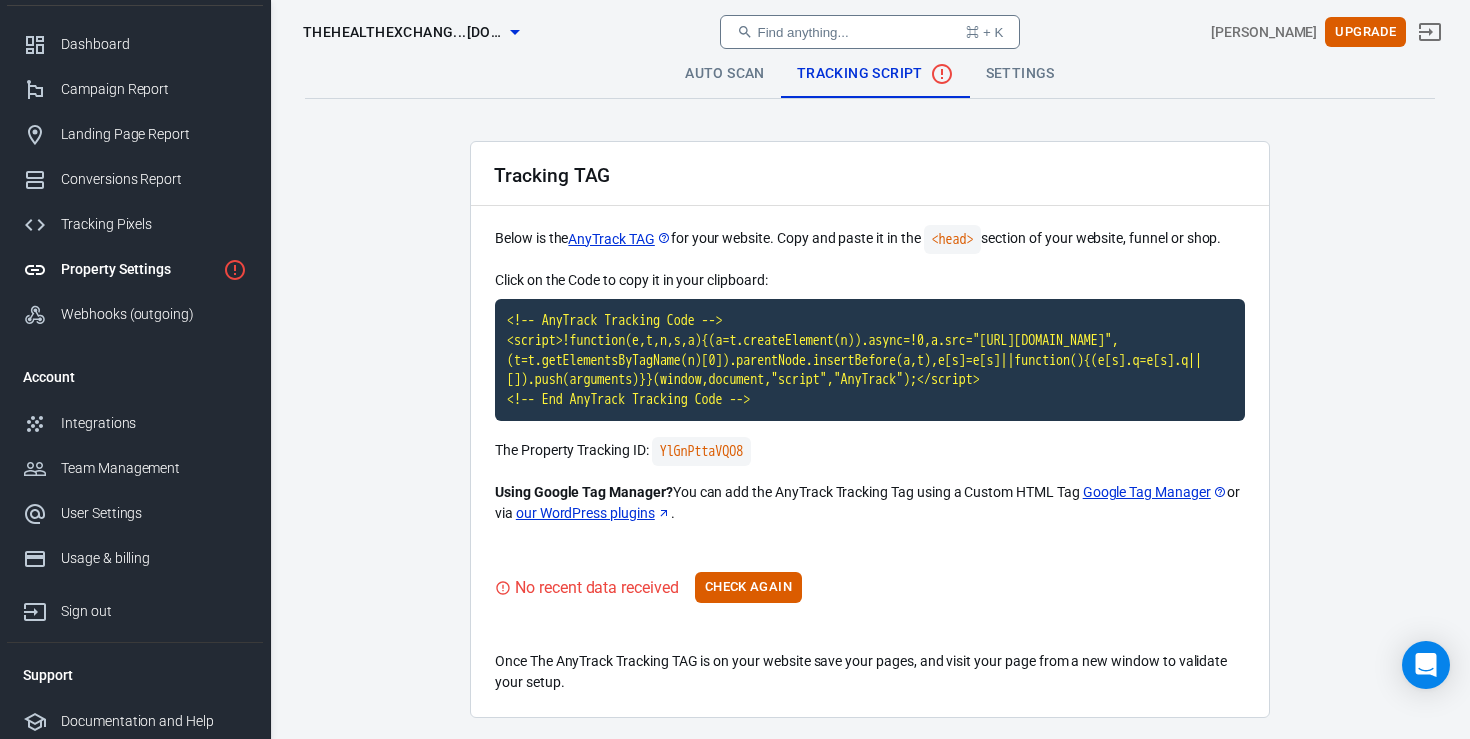 scroll, scrollTop: 50, scrollLeft: 0, axis: vertical 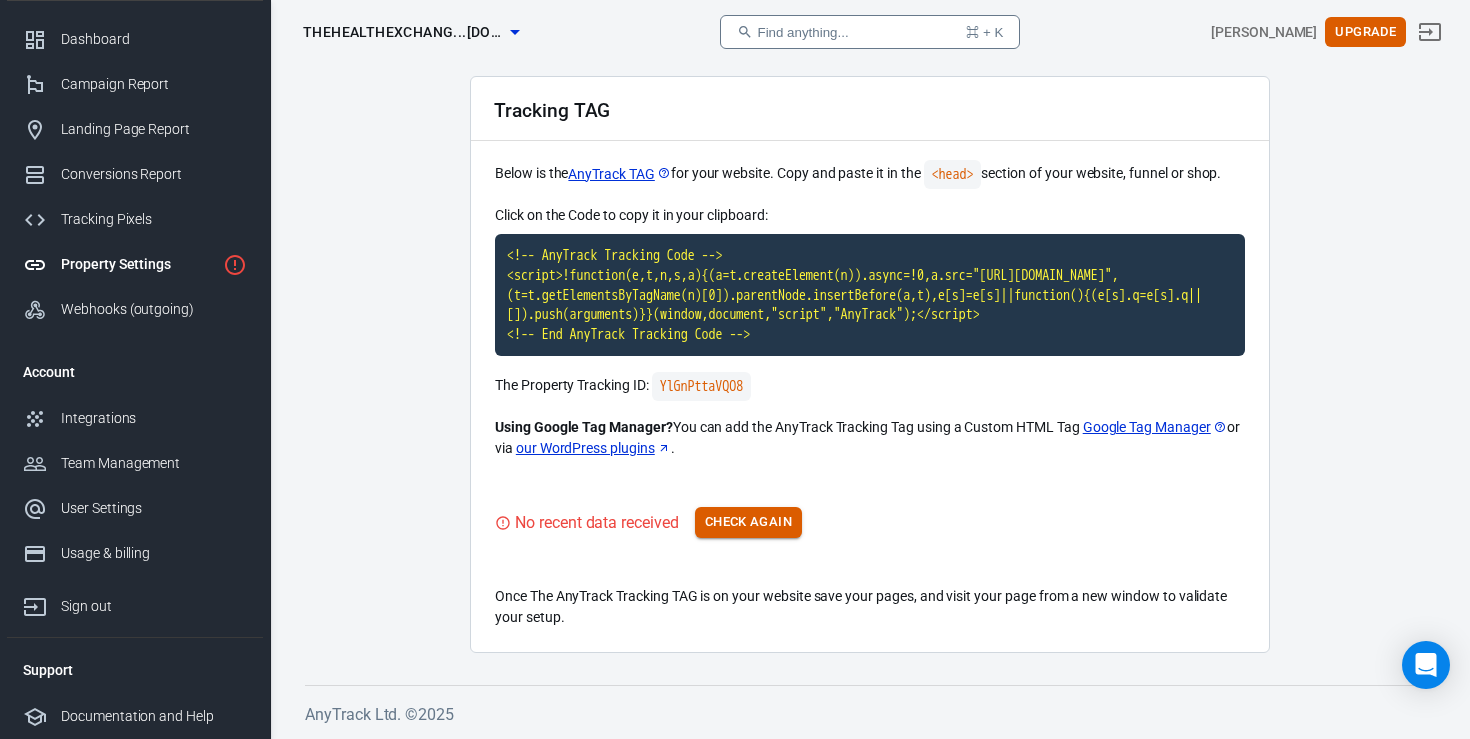 click on "Check Again" at bounding box center [748, 522] 